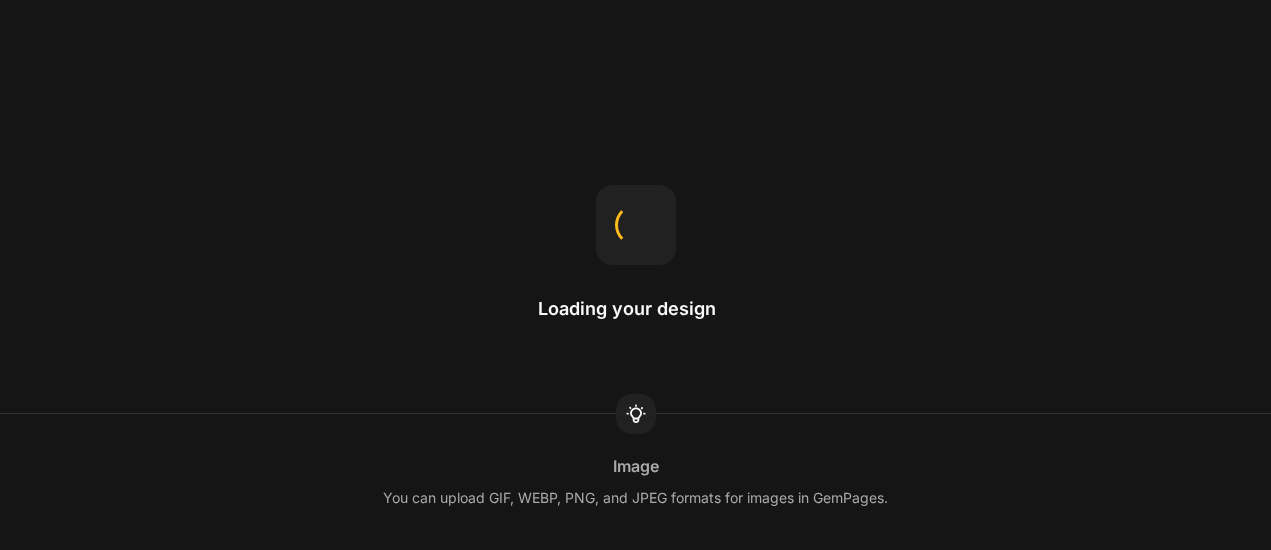 scroll, scrollTop: 0, scrollLeft: 0, axis: both 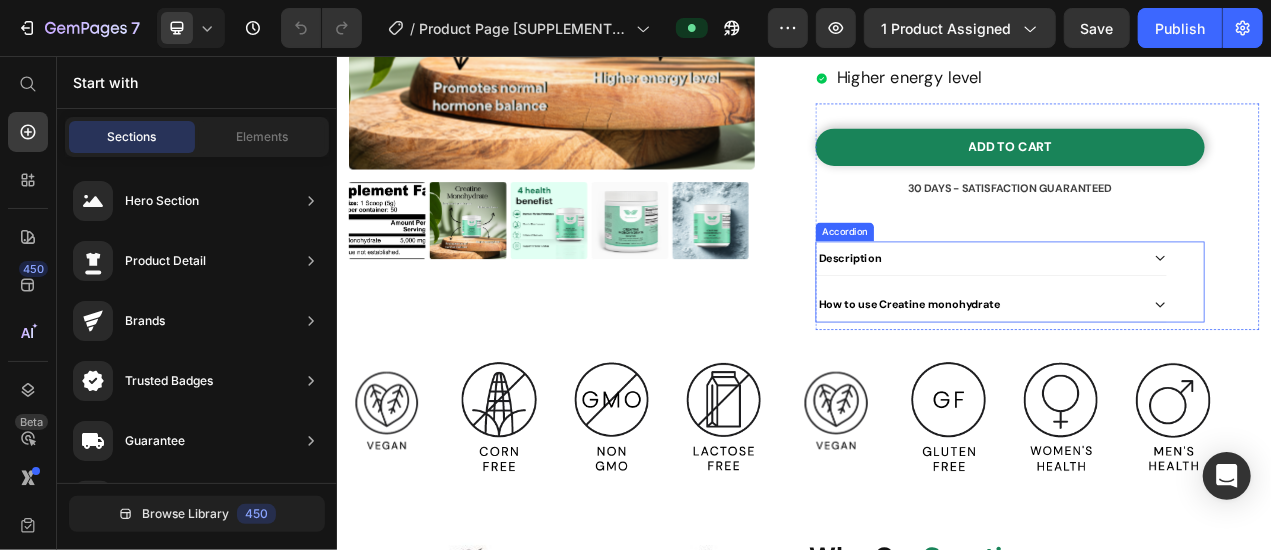 click on "How to use Creatine monohydrate" at bounding box center (1161, 374) 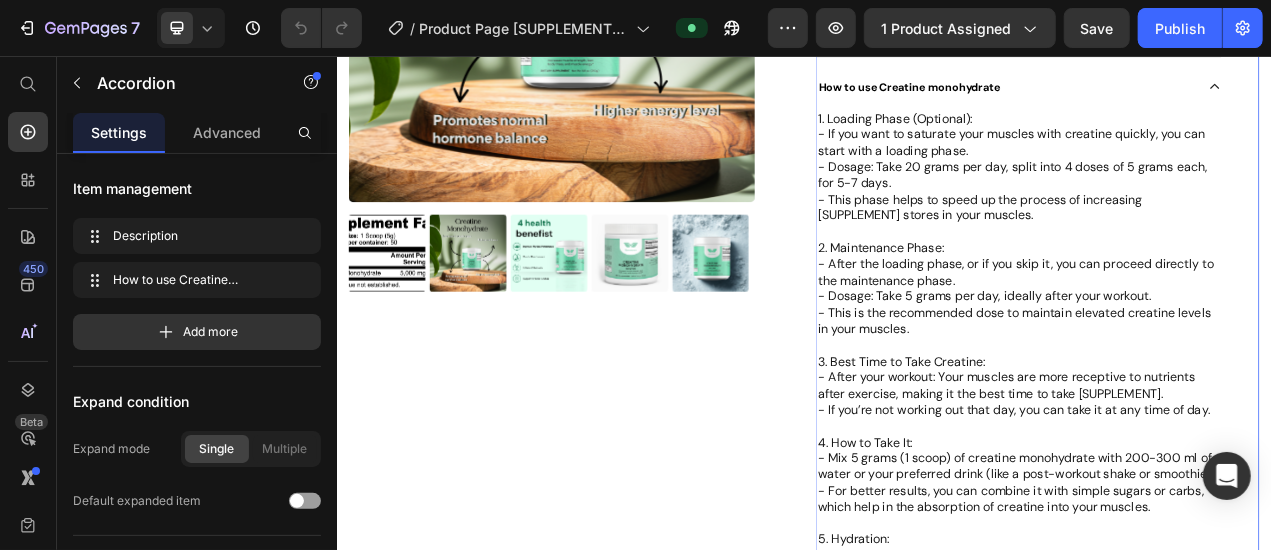 scroll, scrollTop: 842, scrollLeft: 0, axis: vertical 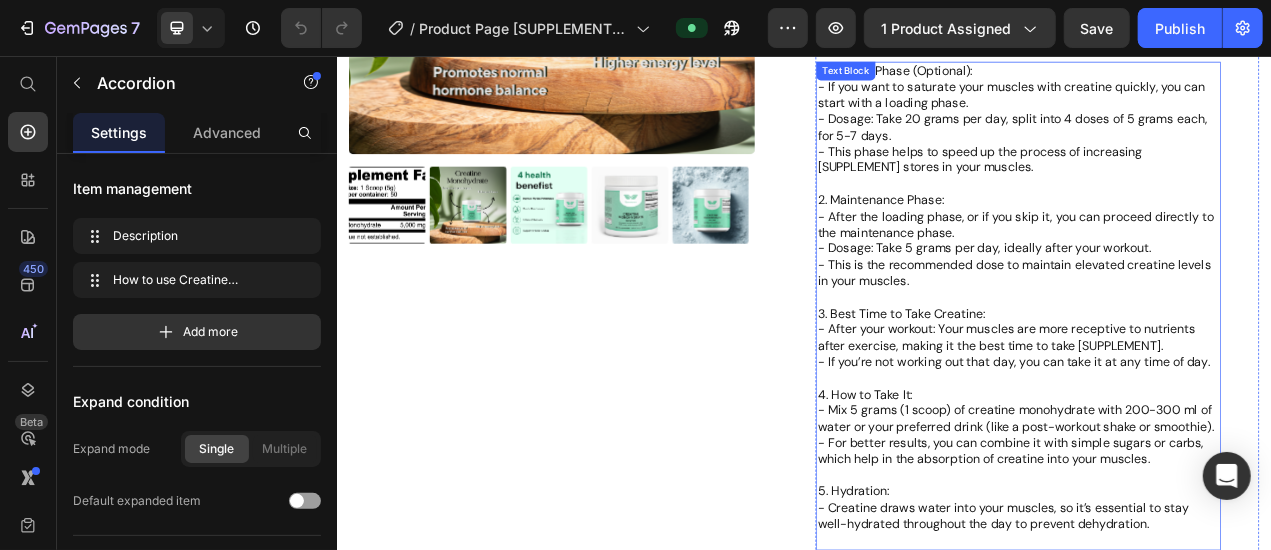 click on "2. Maintenance Phase:   - After the loading phase, or if you skip it, you can proceed directly to the maintenance phase.   - Dosage: Take 5 grams per day, ideally after your workout.   - This is the recommended dose to maintain elevated creatine levels in your muscles." at bounding box center [1212, 292] 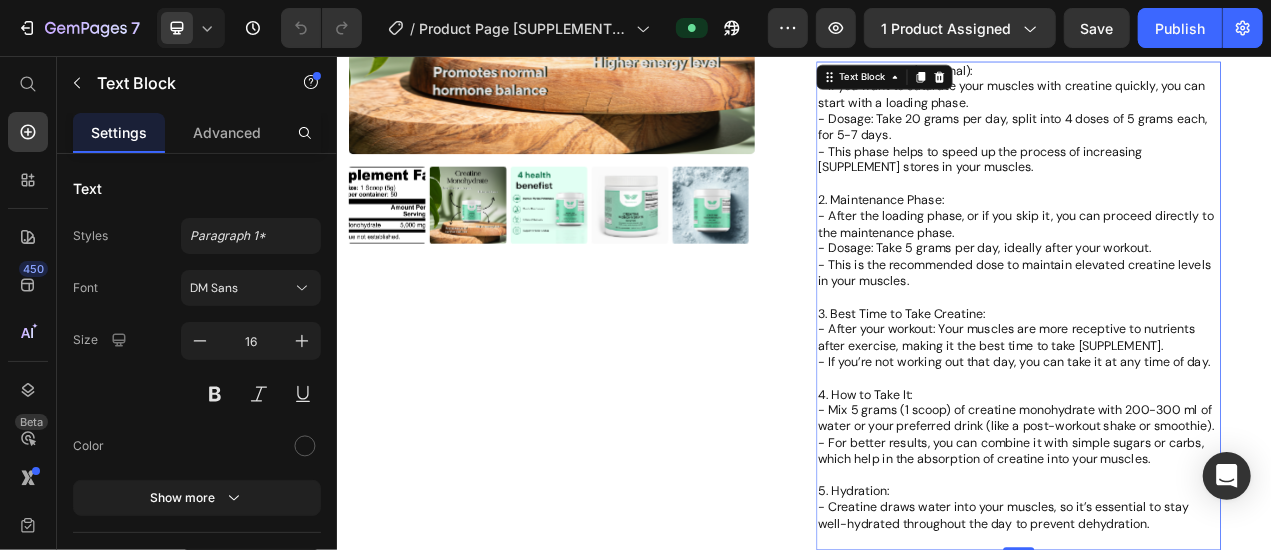 click on "2. Maintenance Phase:   - After the loading phase, or if you skip it, you can proceed directly to the maintenance phase.   - Dosage: Take 5 grams per day, ideally after your workout.   - This is the recommended dose to maintain elevated creatine levels in your muscles." at bounding box center (1212, 292) 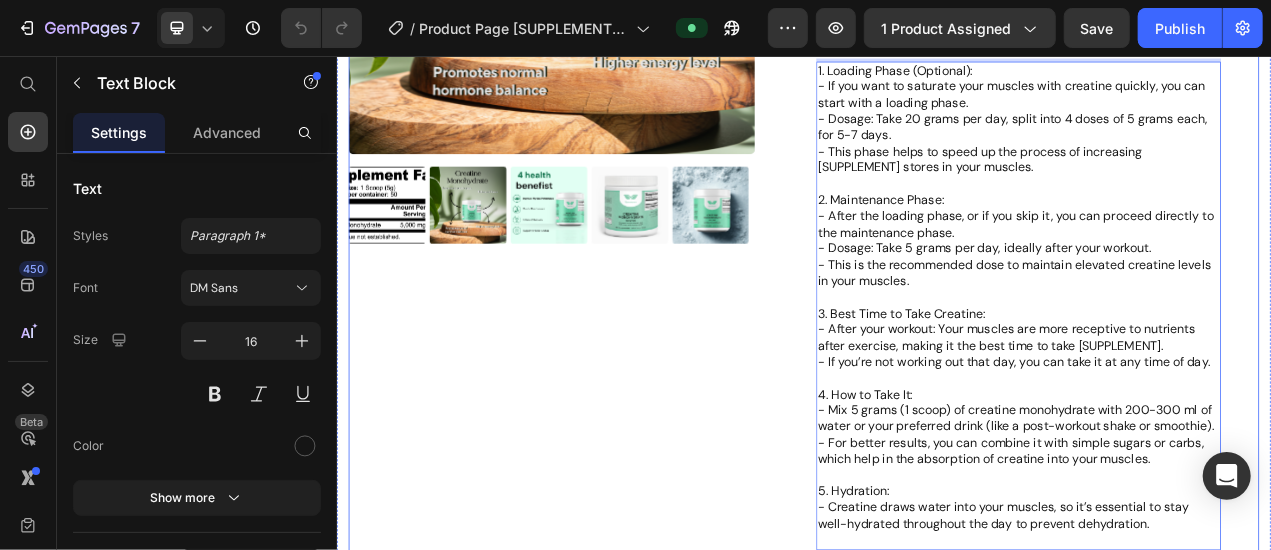 click on "Product Images" at bounding box center [636, 1] 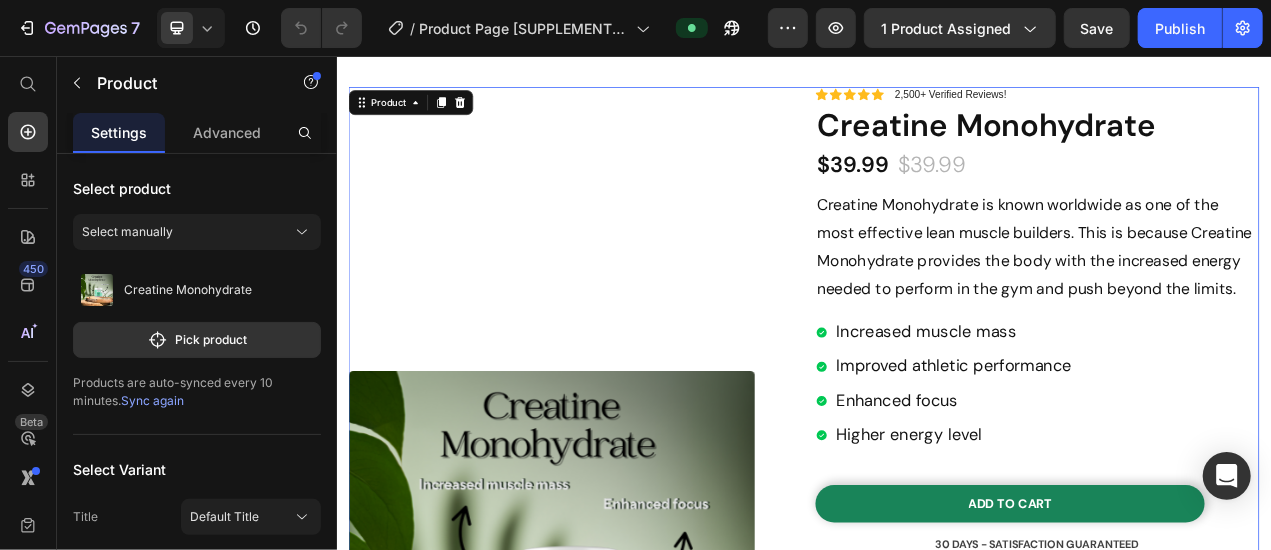 scroll, scrollTop: 0, scrollLeft: 0, axis: both 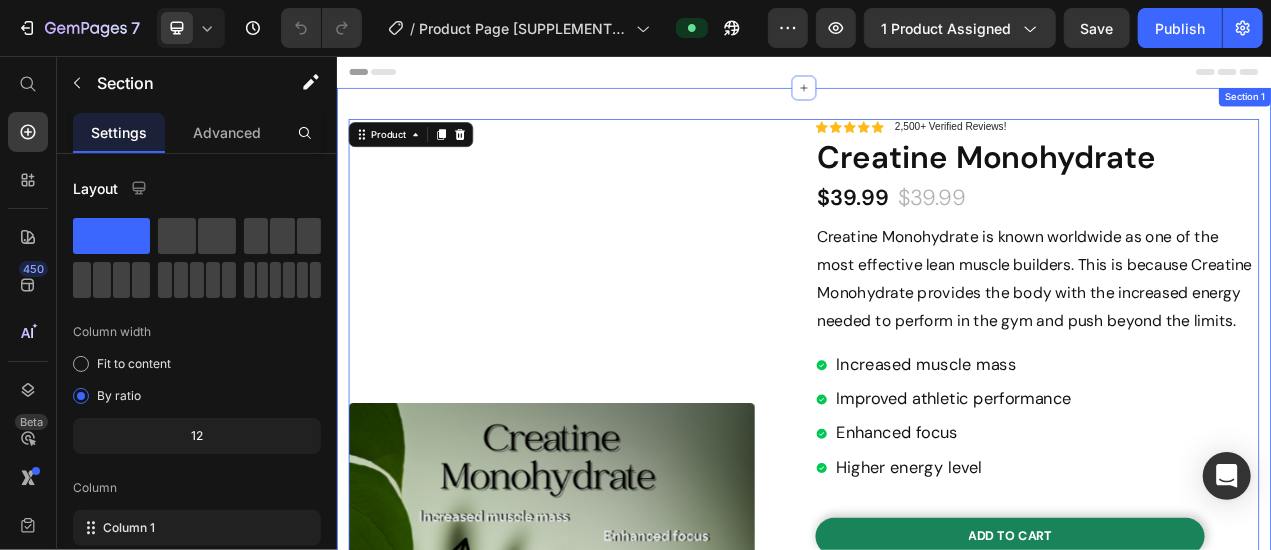click on "Creatine Monohydrate Product Title $39.99 Product Price $39.99 Product Price 7% OFF Discount Tag Row Creatine Monohydrate is known worldwide as one of the most effective lean muscle builders. This is because Creatine Monohydrate provides the body with the increased energy needed to perform in the gym and push beyond the limits. Text Block Increased muscle mass Improved athletic performance Enhanced focus Higher energy level Item List This product has only default variant Product Variants & Swatches Add to cart Add to Cart 30 DAYS - SATISFACTION GUARANTEED Text Block
Description
How to use Creatine monohydrate 1. Loading Phase (Optional):   - If you want to saturate your muscles with creatine quickly, you can start with a loading phase. 2. Maintenance Phase: 3. Best Time to Take Creatine: 4. How to Take It:   Row" at bounding box center [936, 1220] 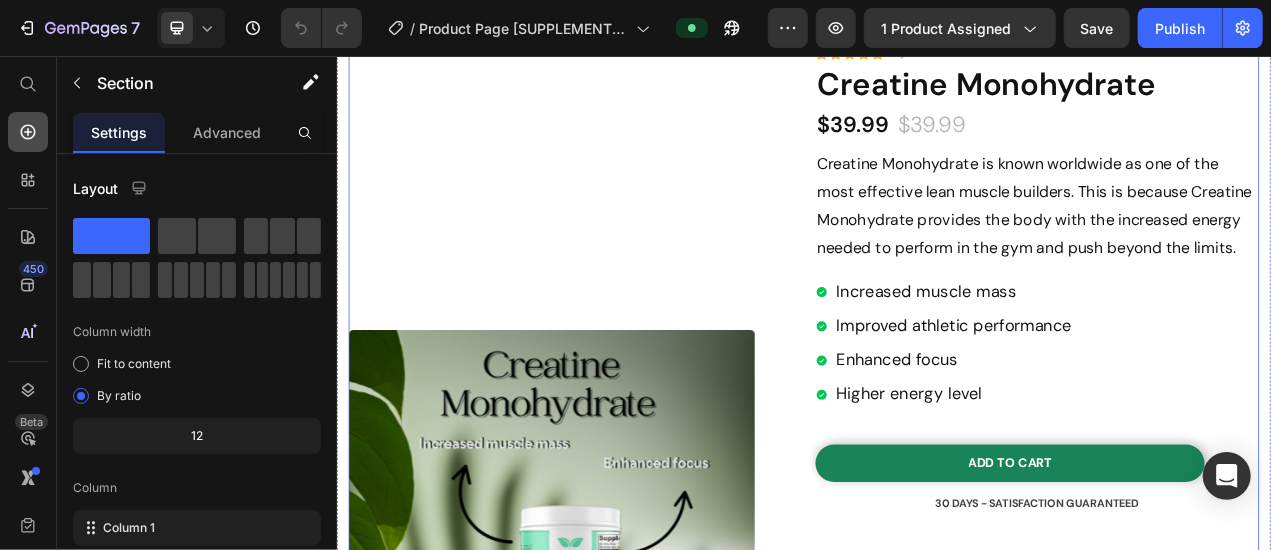 scroll, scrollTop: 0, scrollLeft: 0, axis: both 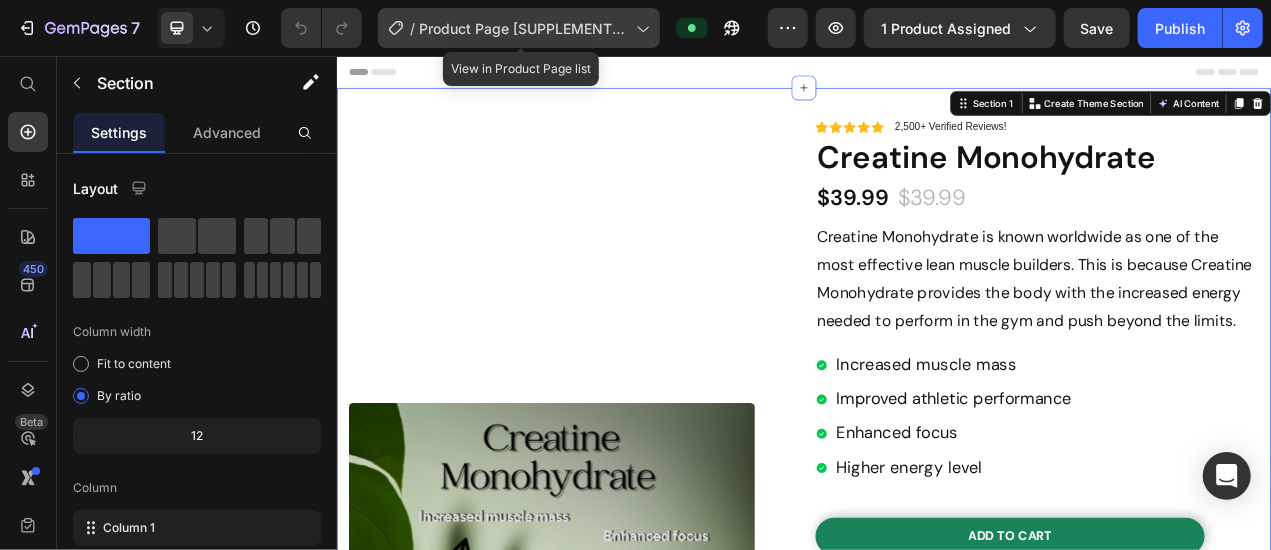 click on "Product Page [SUPPLEMENT] - [DATE]" at bounding box center (523, 28) 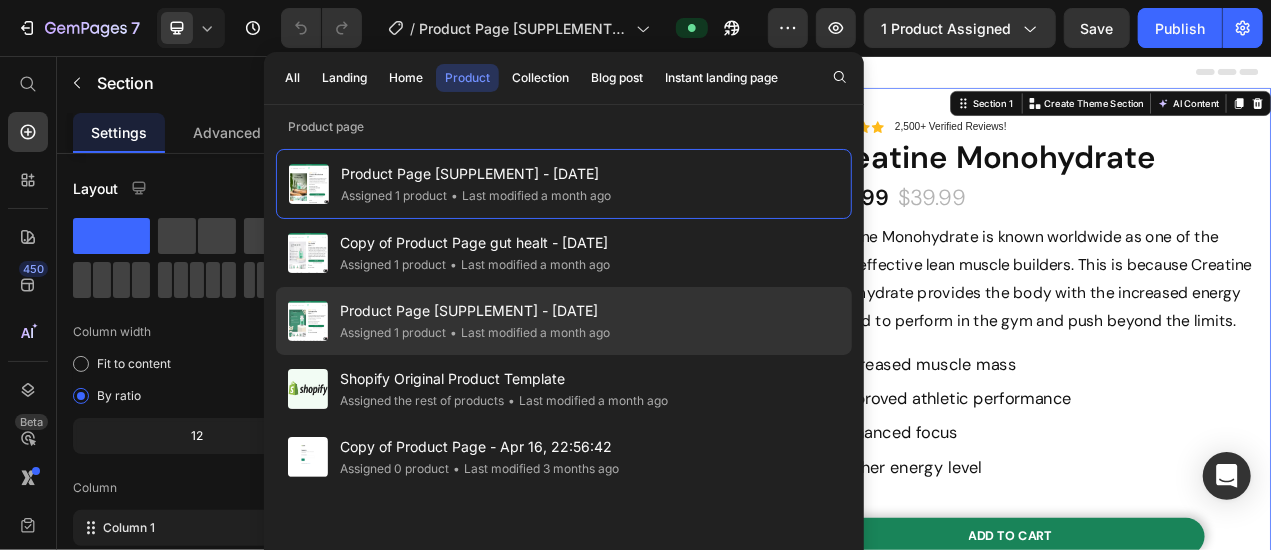 click on "Product Page   [SUPPLEMENT] - [DATE]" at bounding box center (475, 311) 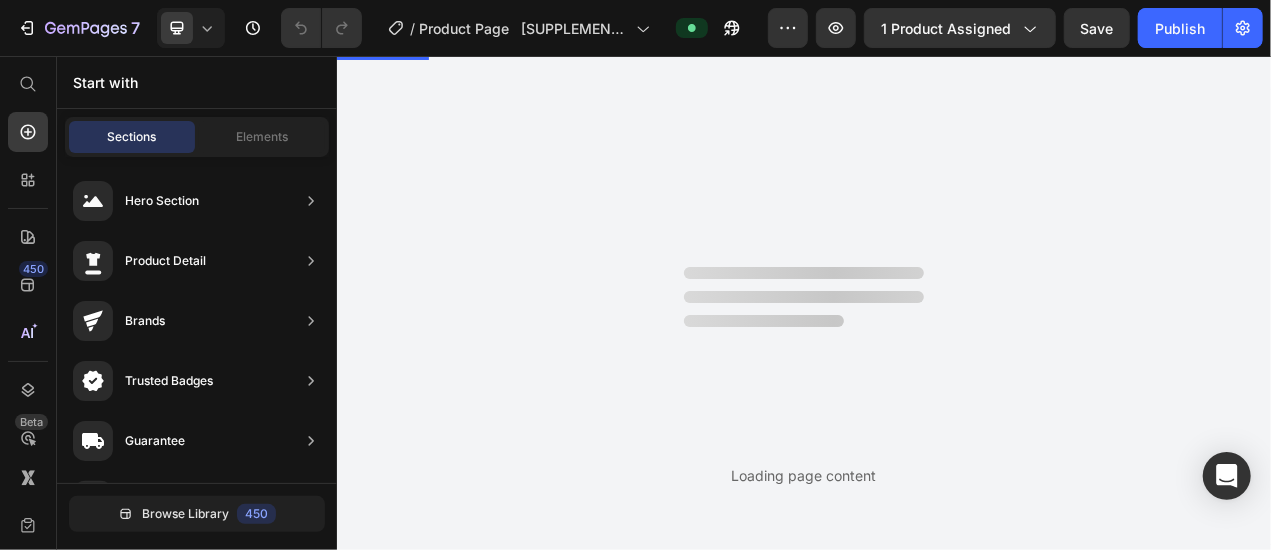 scroll, scrollTop: 0, scrollLeft: 0, axis: both 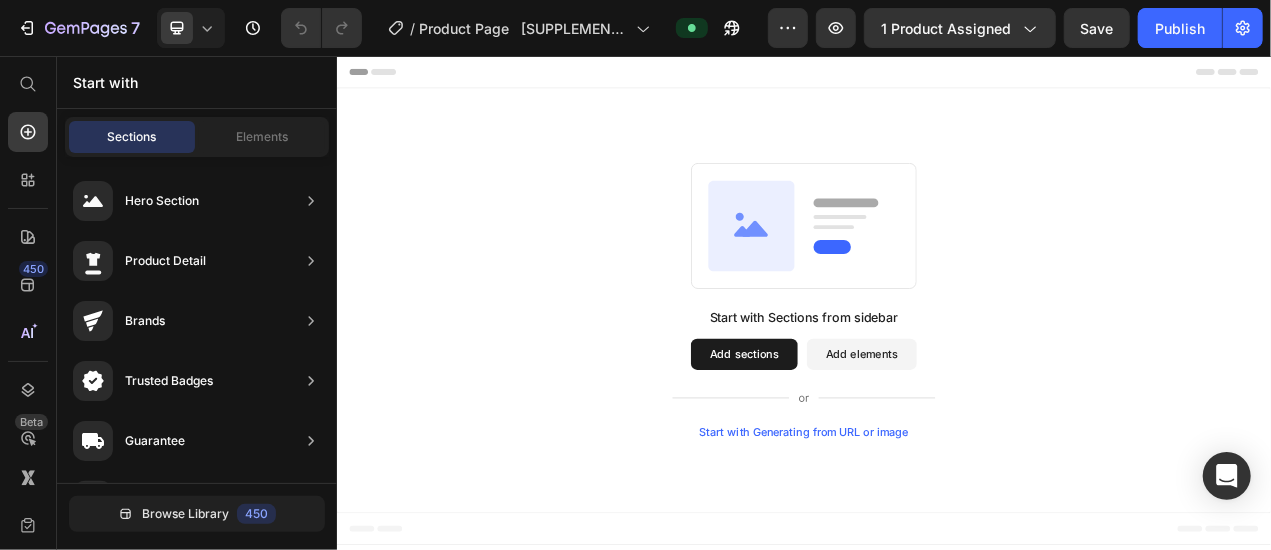 click on "Sections" 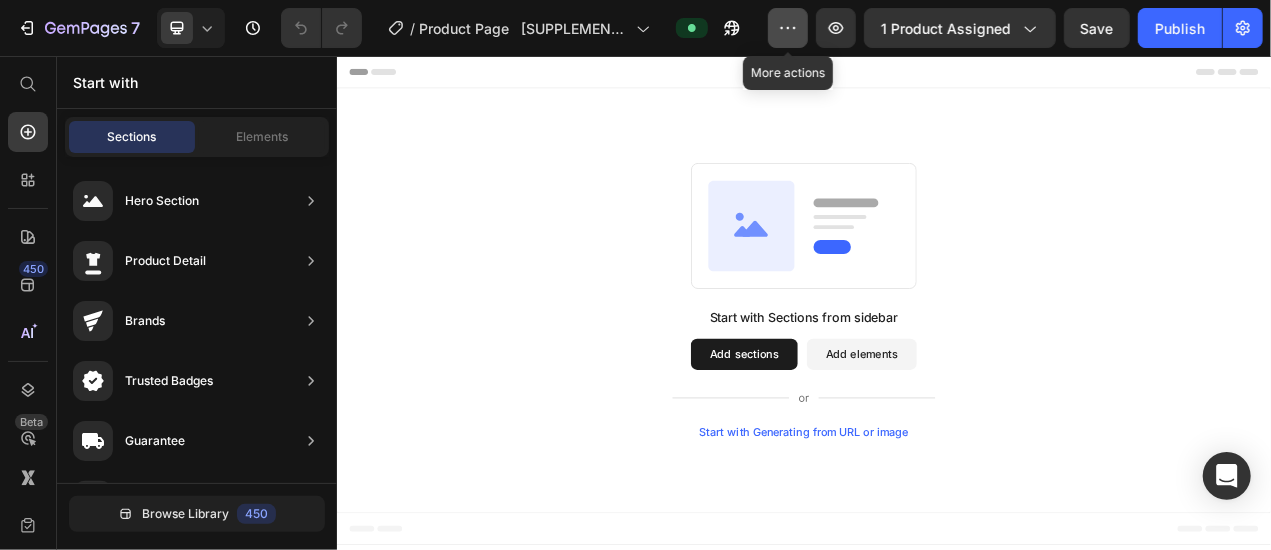 click 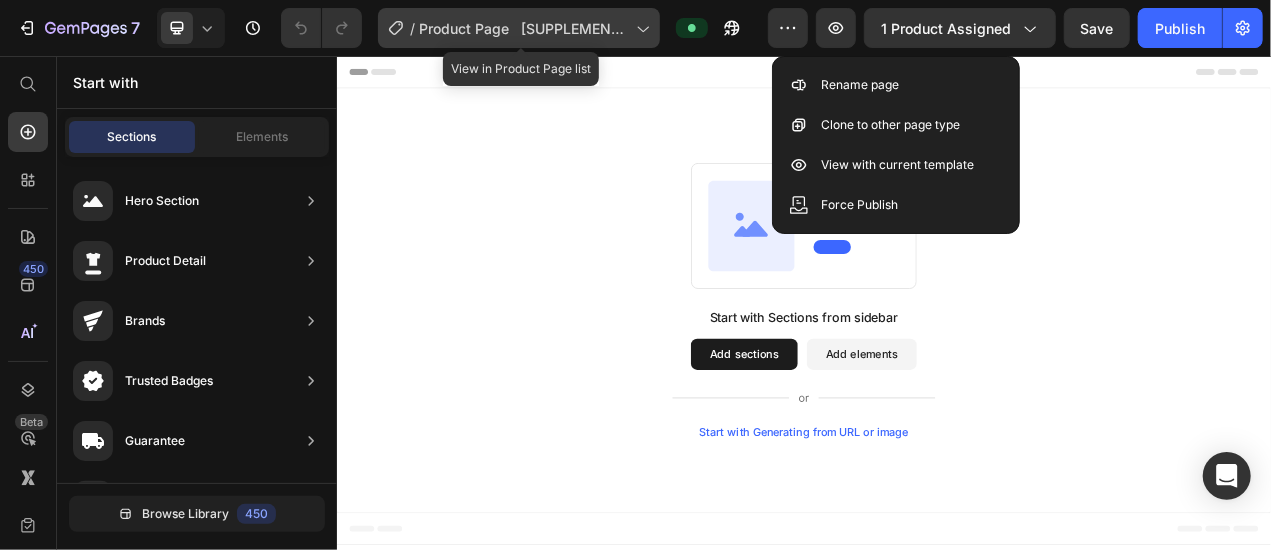 click on "Product Page   [SUPPLEMENT] - [DATE]" at bounding box center (523, 28) 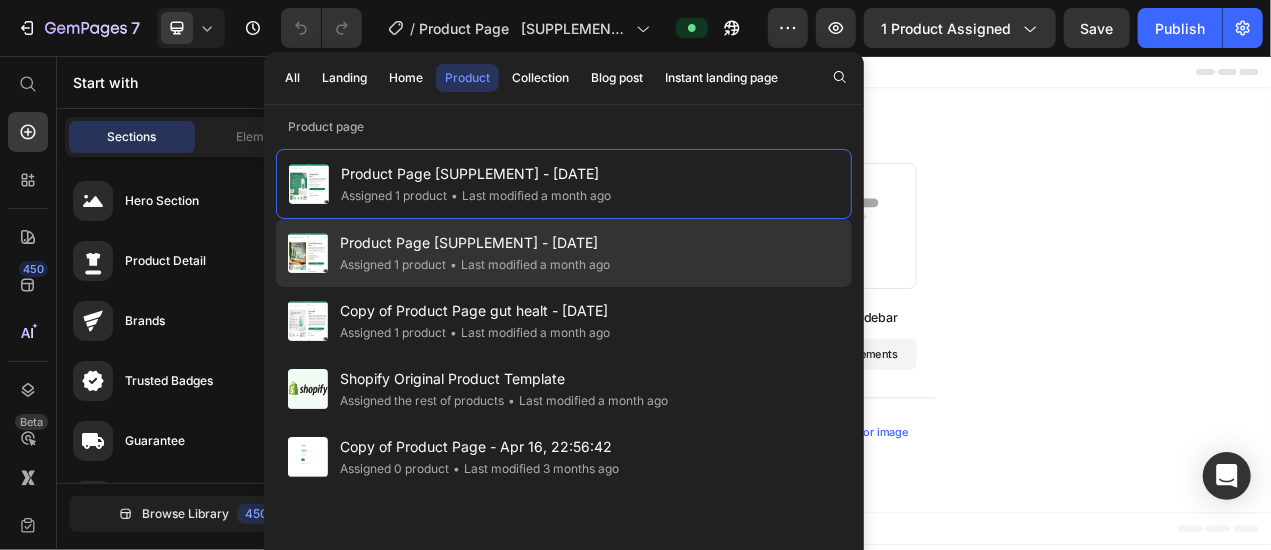 click on "Product Page [SUPPLEMENT] - [DATE]" at bounding box center [475, 243] 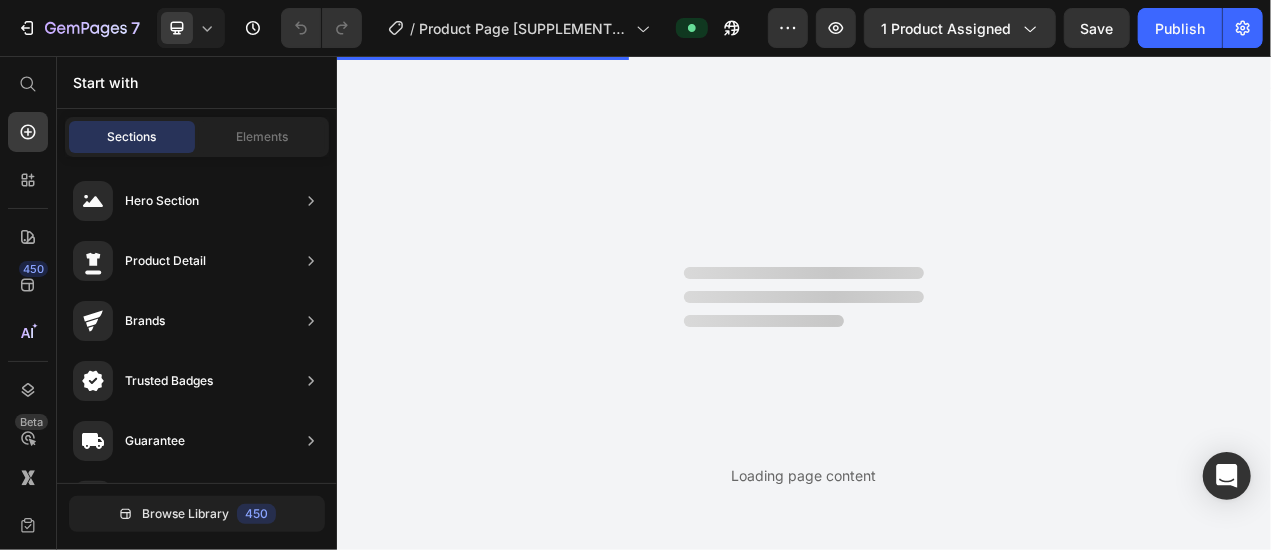 scroll, scrollTop: 0, scrollLeft: 0, axis: both 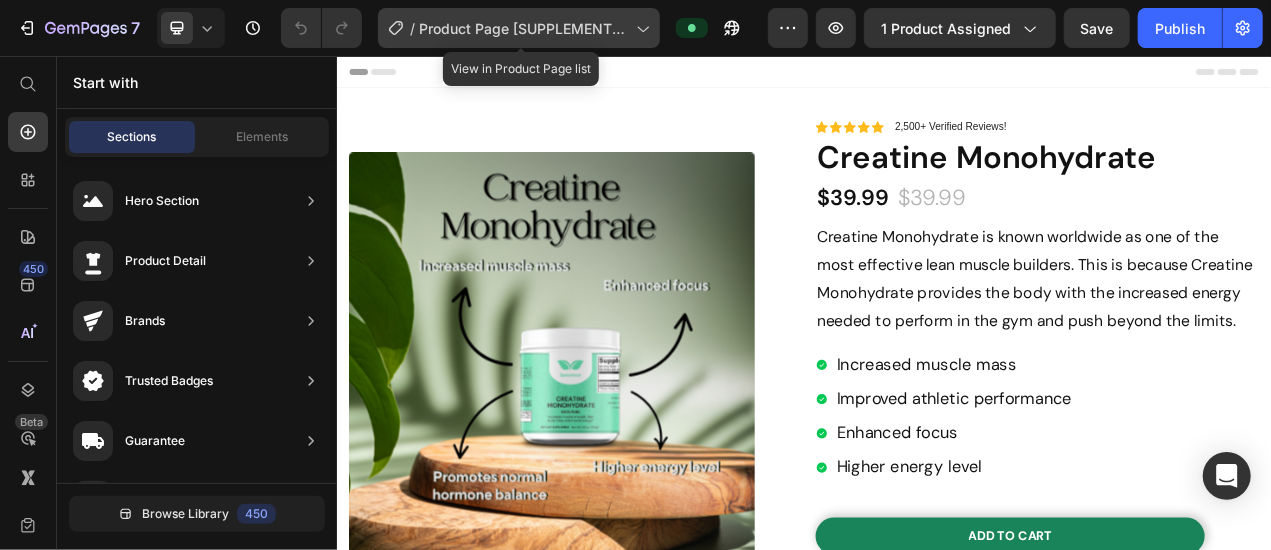click 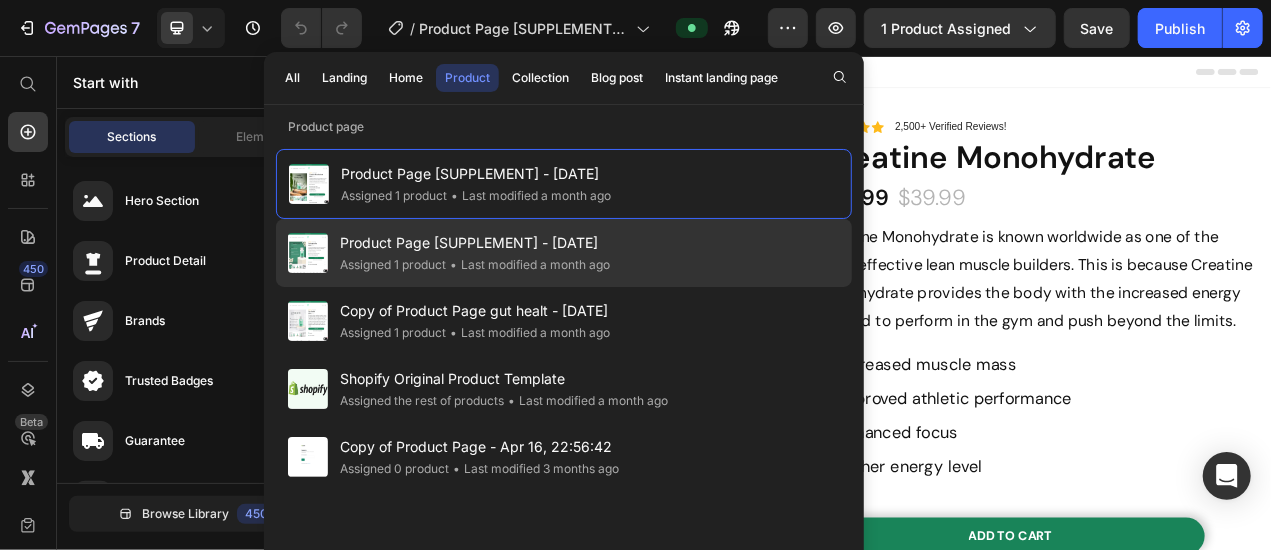 click on "Product Page   [SUPPLEMENT] - [DATE]" at bounding box center (475, 243) 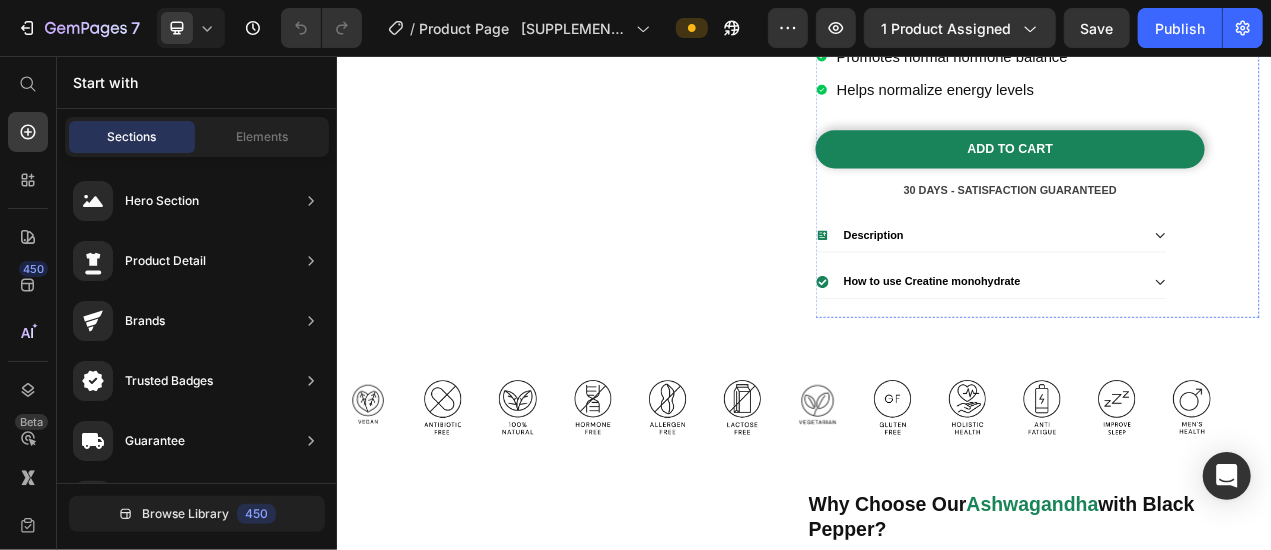 scroll, scrollTop: 400, scrollLeft: 0, axis: vertical 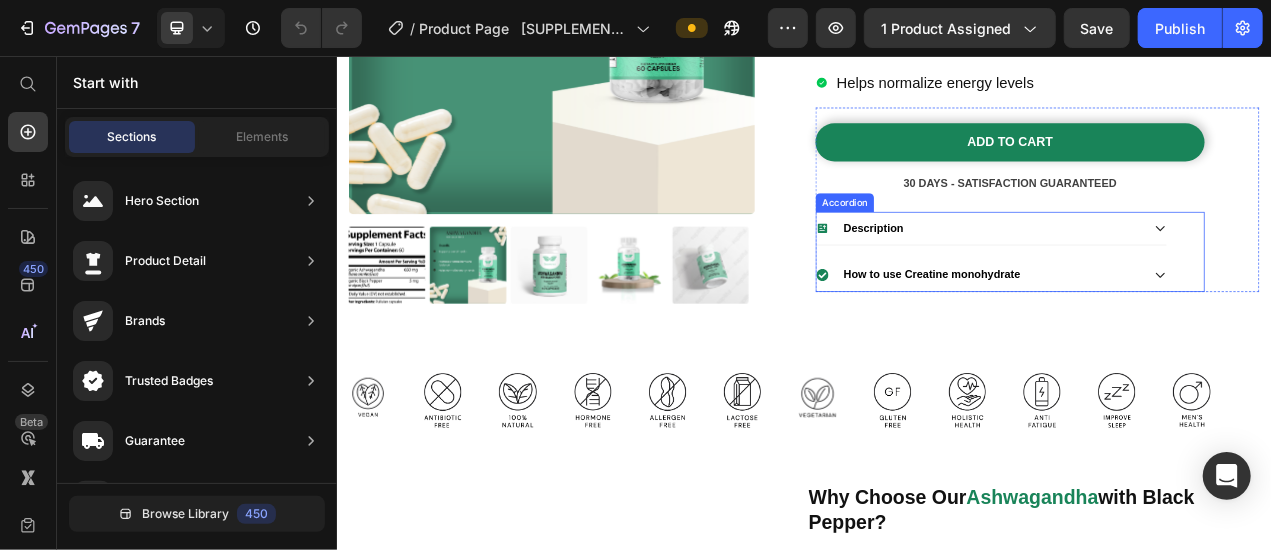 click 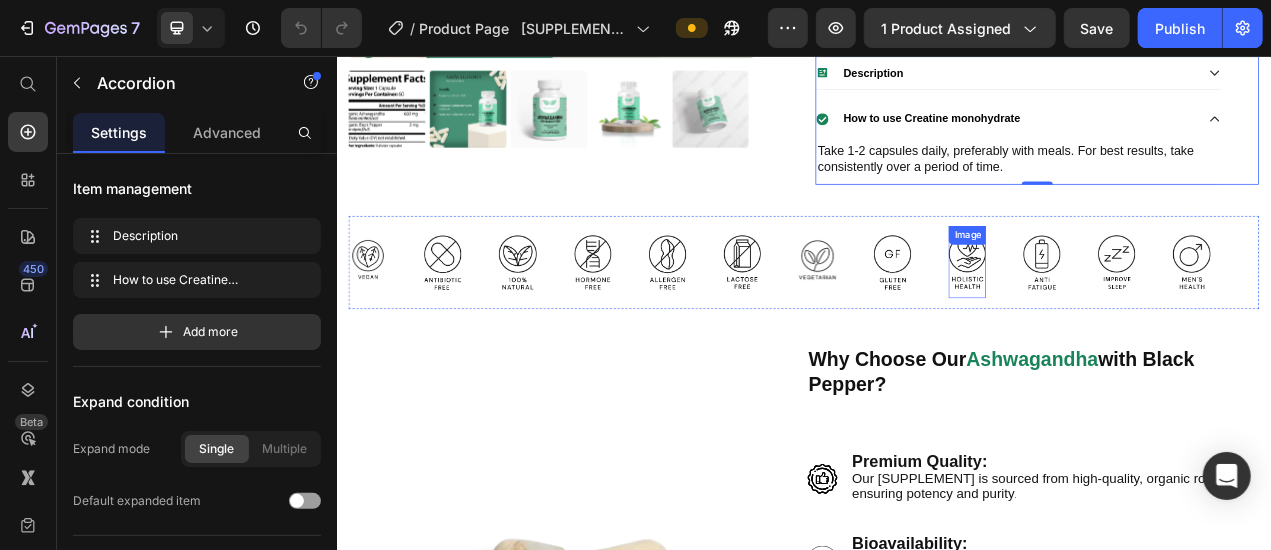 scroll, scrollTop: 400, scrollLeft: 0, axis: vertical 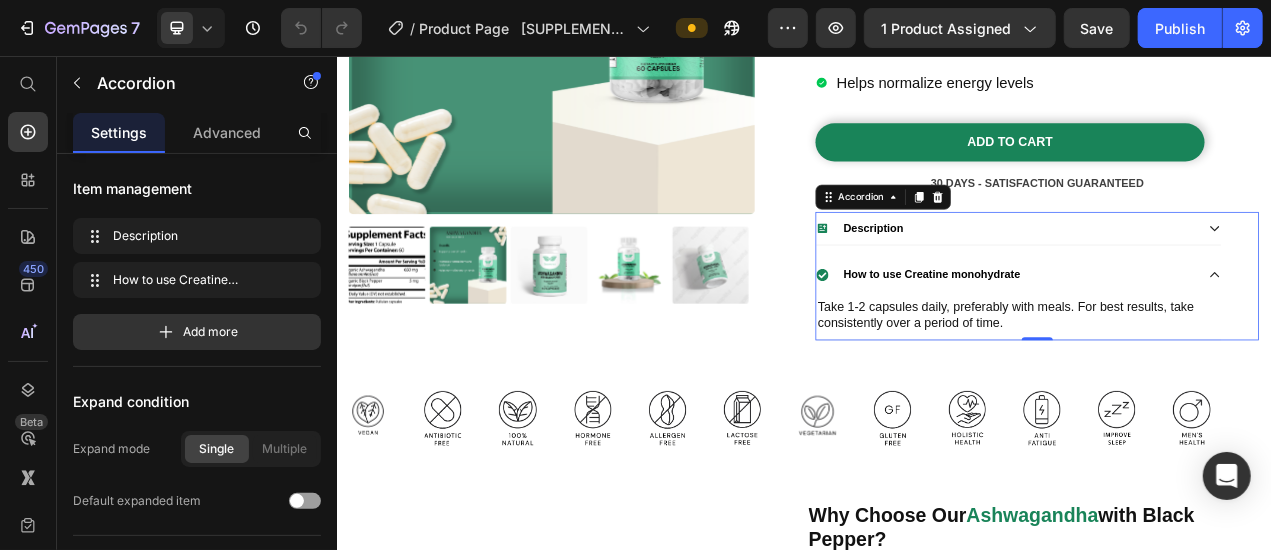 click on "Take 1-2 capsules daily, preferably with meals. For best results, take consistently over a period of time." at bounding box center [1212, 388] 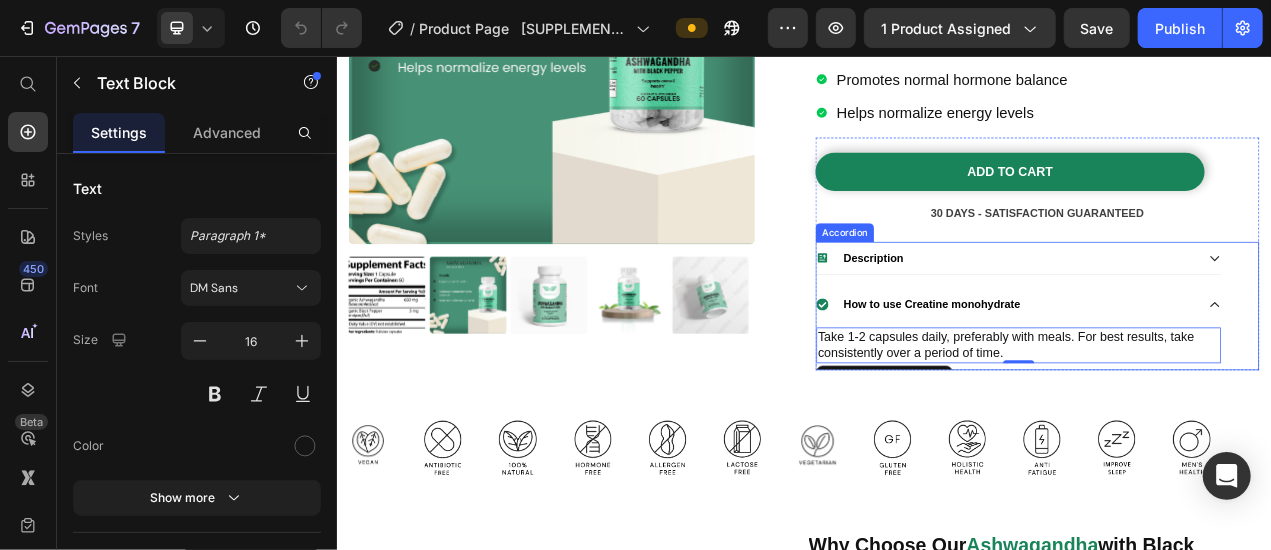 scroll, scrollTop: 360, scrollLeft: 0, axis: vertical 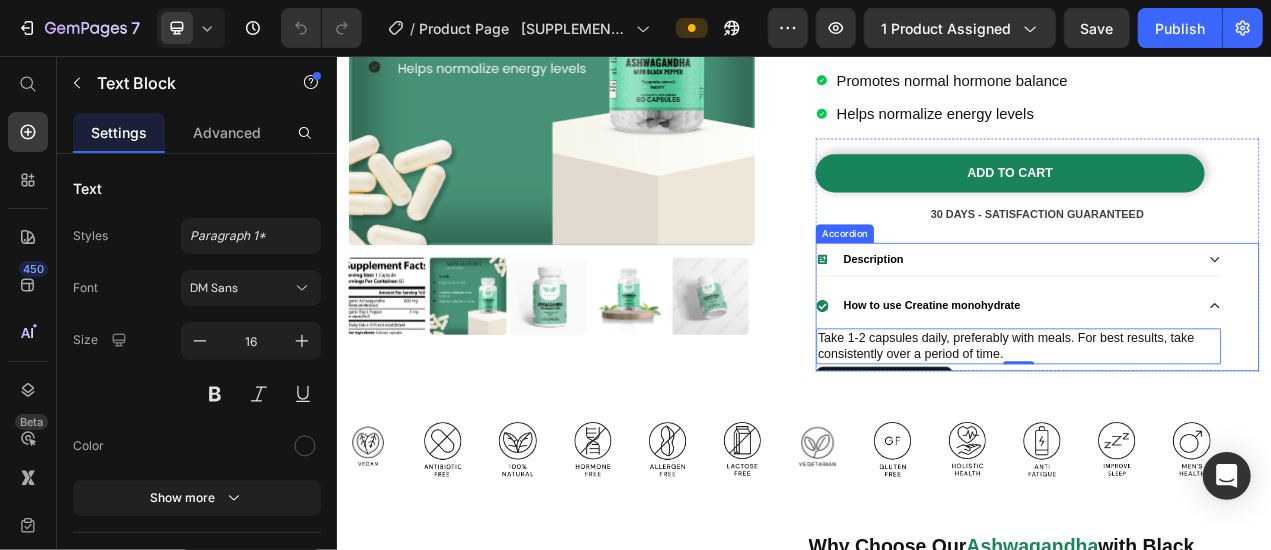 click on "How to use Creatine monohydrate" at bounding box center [1100, 375] 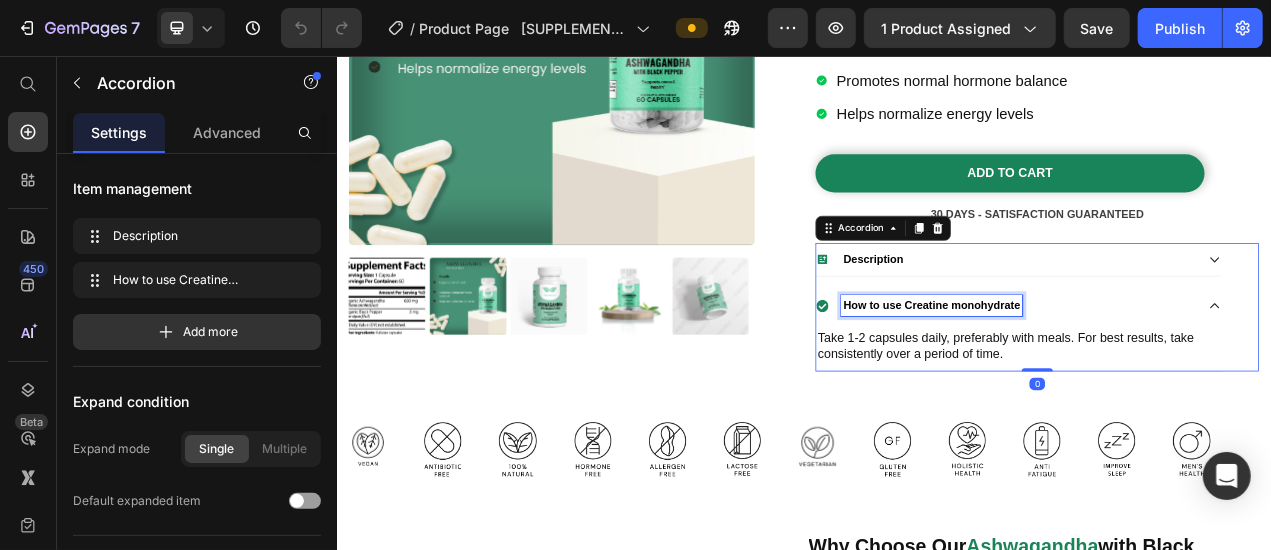 click on "How to use Creatine monohydrate" at bounding box center [1100, 375] 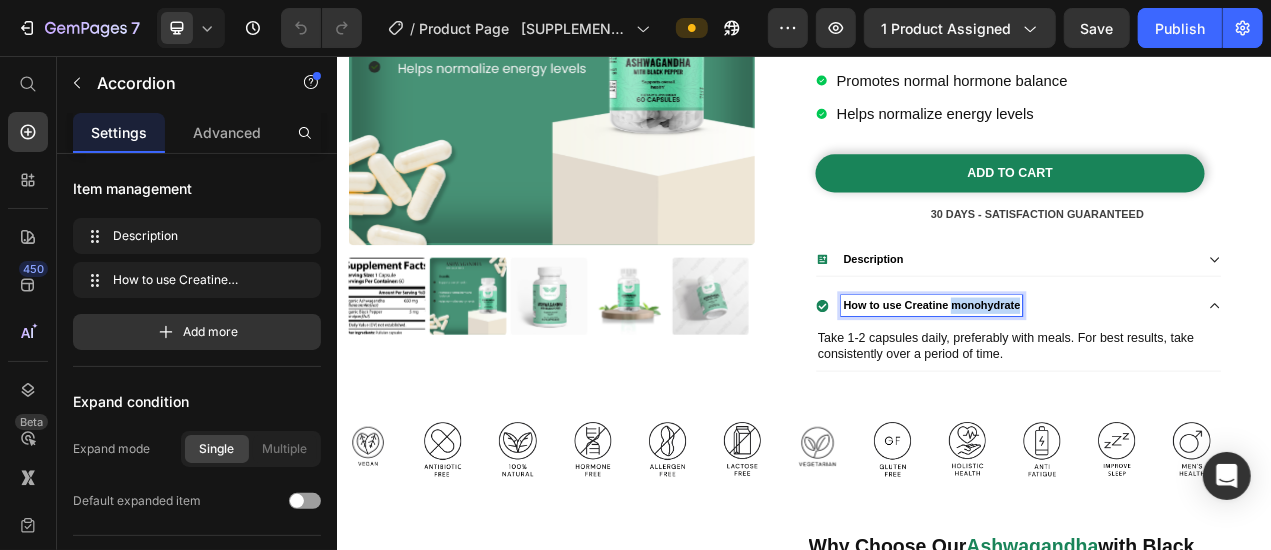 click on "How to use Creatine monohydrate" at bounding box center [1100, 375] 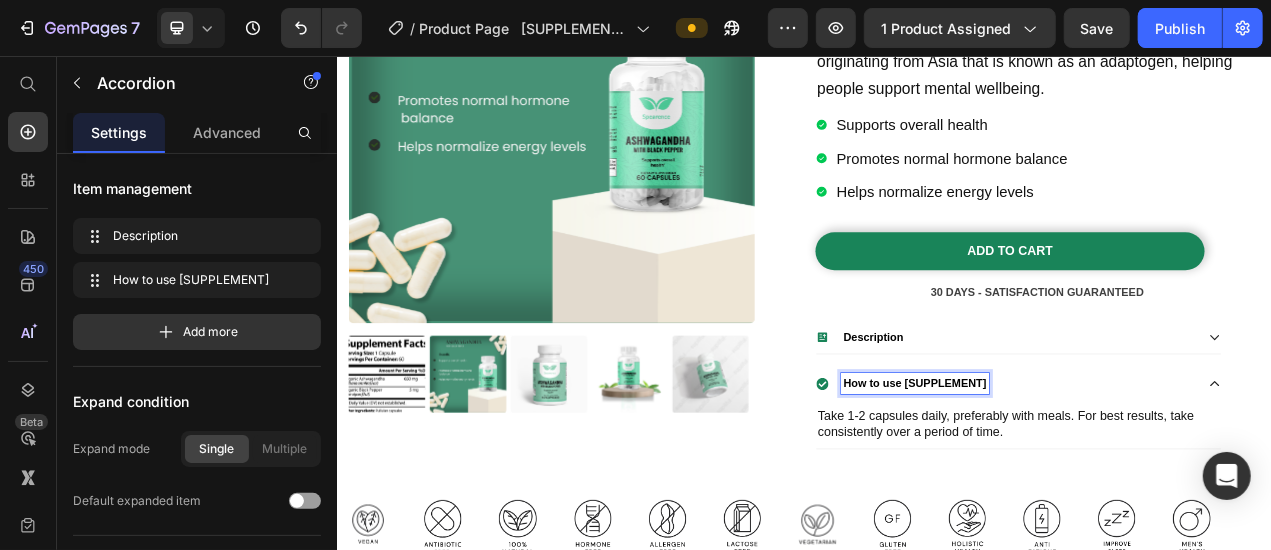 scroll, scrollTop: 0, scrollLeft: 0, axis: both 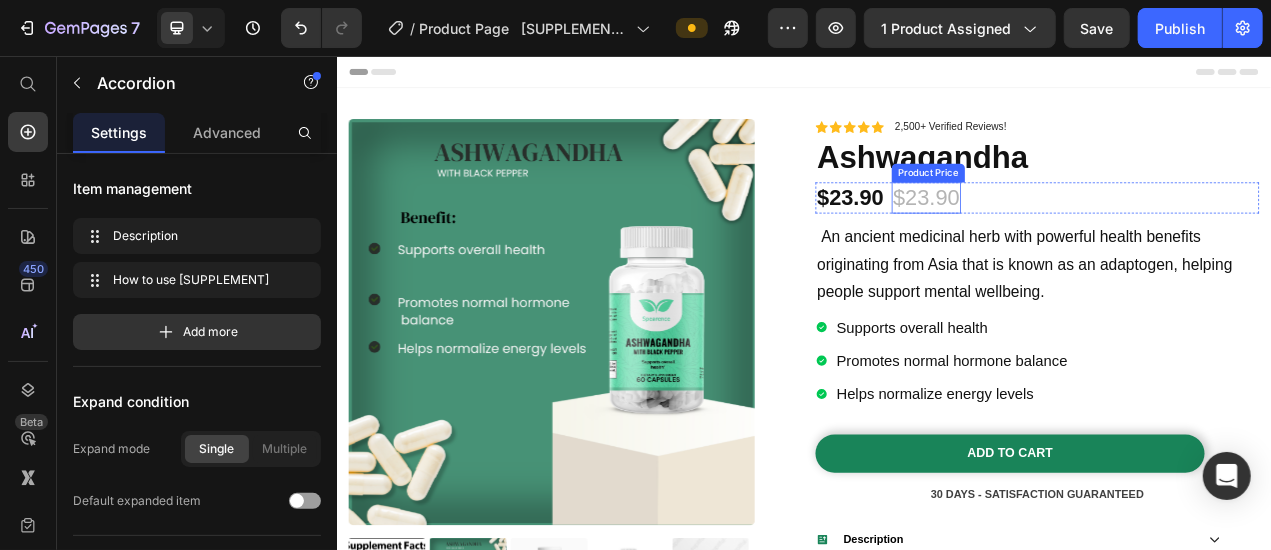 click on "$23.90" at bounding box center (1094, 237) 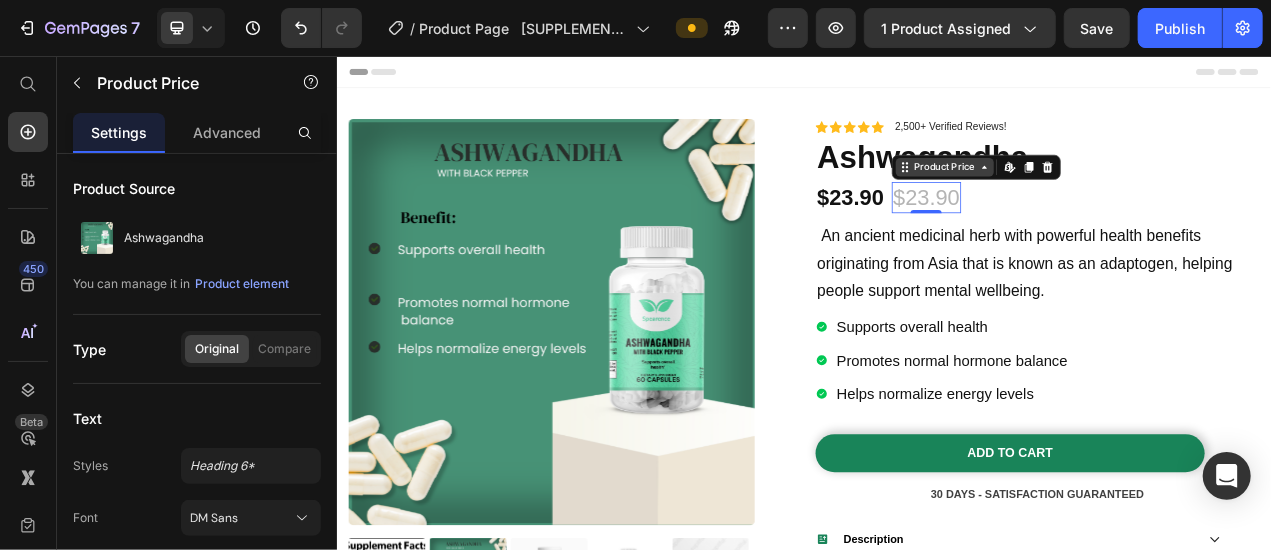 click 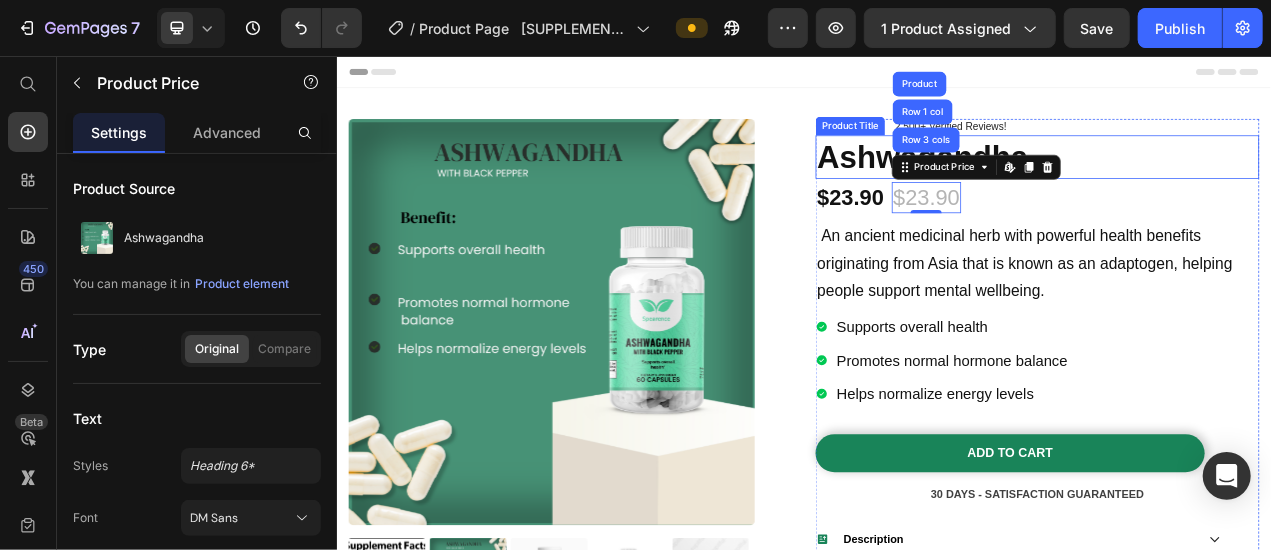 click on "Ashwagandha" at bounding box center [1236, 185] 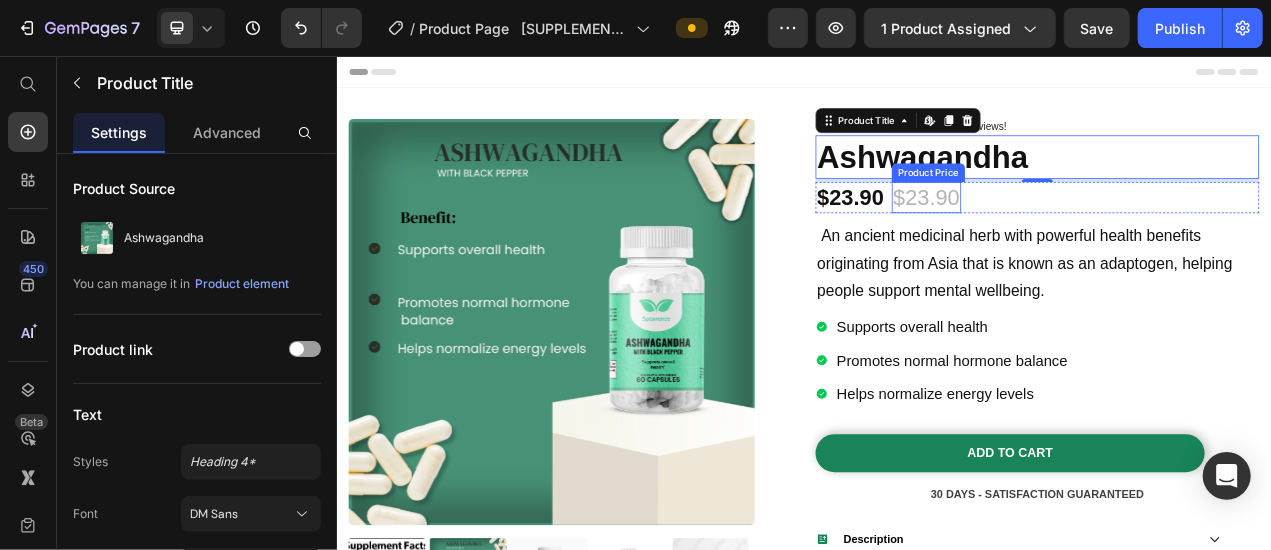 click on "$23.90" at bounding box center (1094, 237) 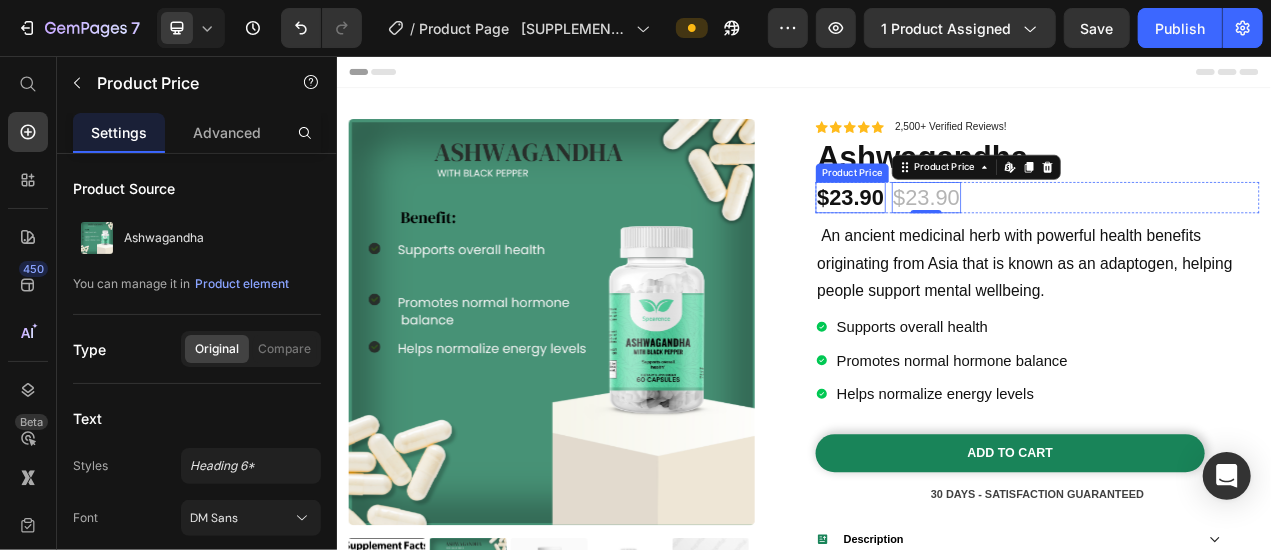 click on "$23.90" at bounding box center [996, 237] 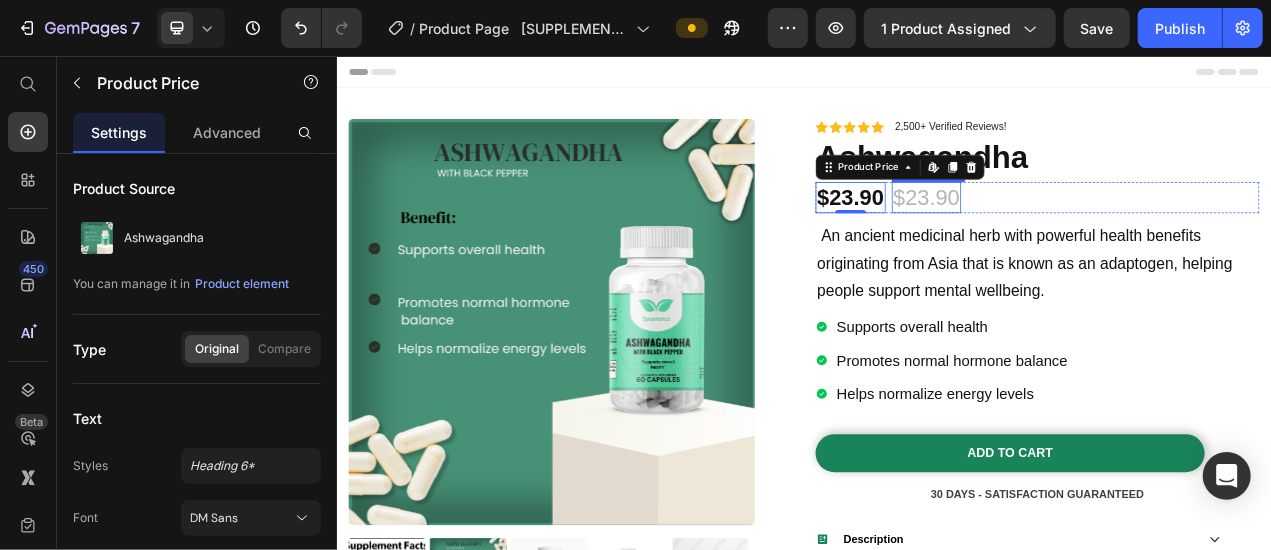 click on "$23.90" at bounding box center [1094, 237] 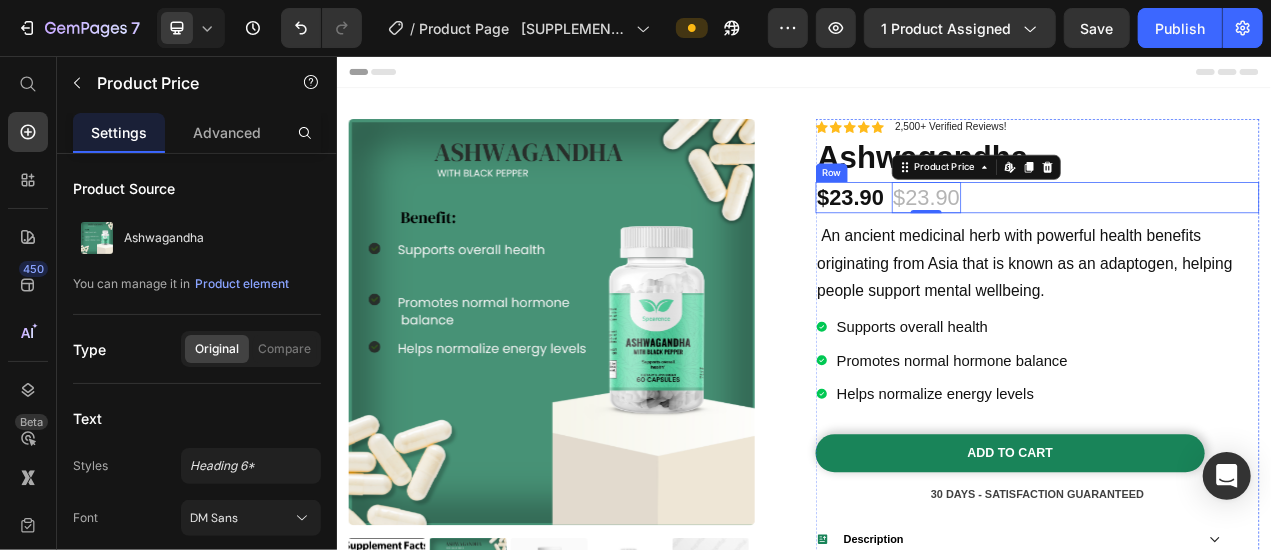click on "$23.90 Product Price $23.90 Product Price   Edit content in Shopify 0 17% OFF Discount Tag Row" at bounding box center [1236, 237] 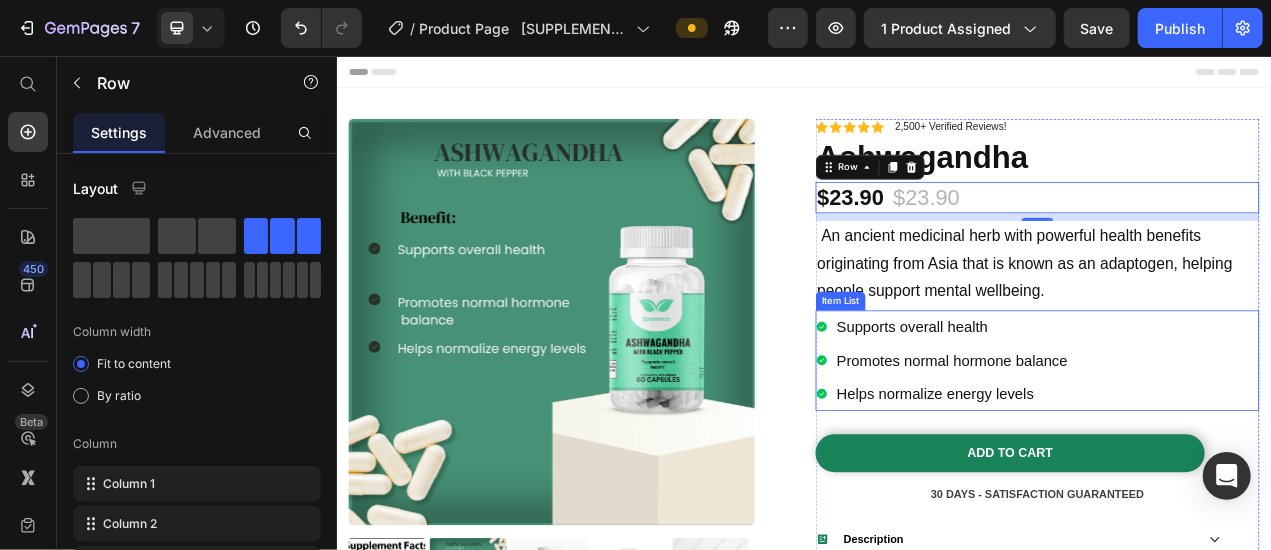 click on "Supports overall health Promotes normal hormone balance Helps normalize energy levels" at bounding box center [1236, 446] 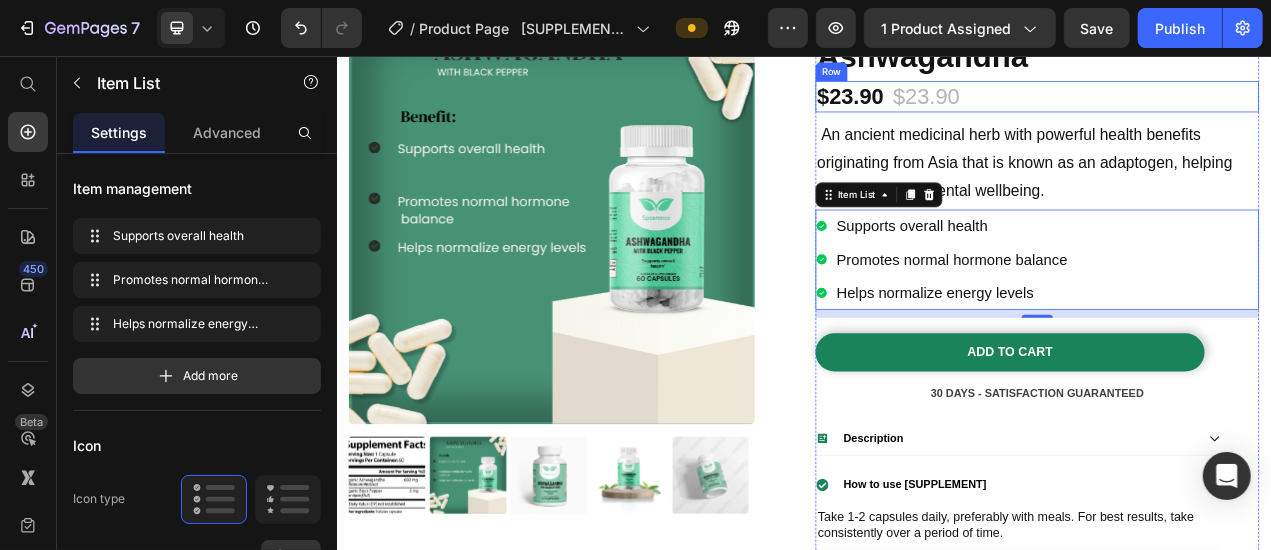 scroll, scrollTop: 200, scrollLeft: 0, axis: vertical 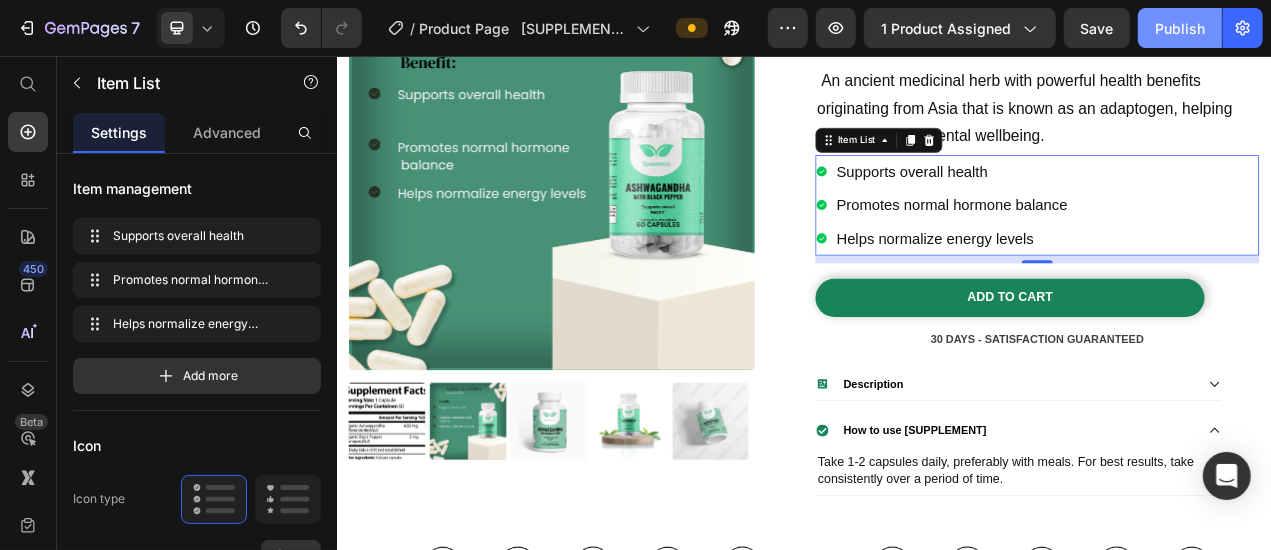 click on "Publish" at bounding box center (1180, 28) 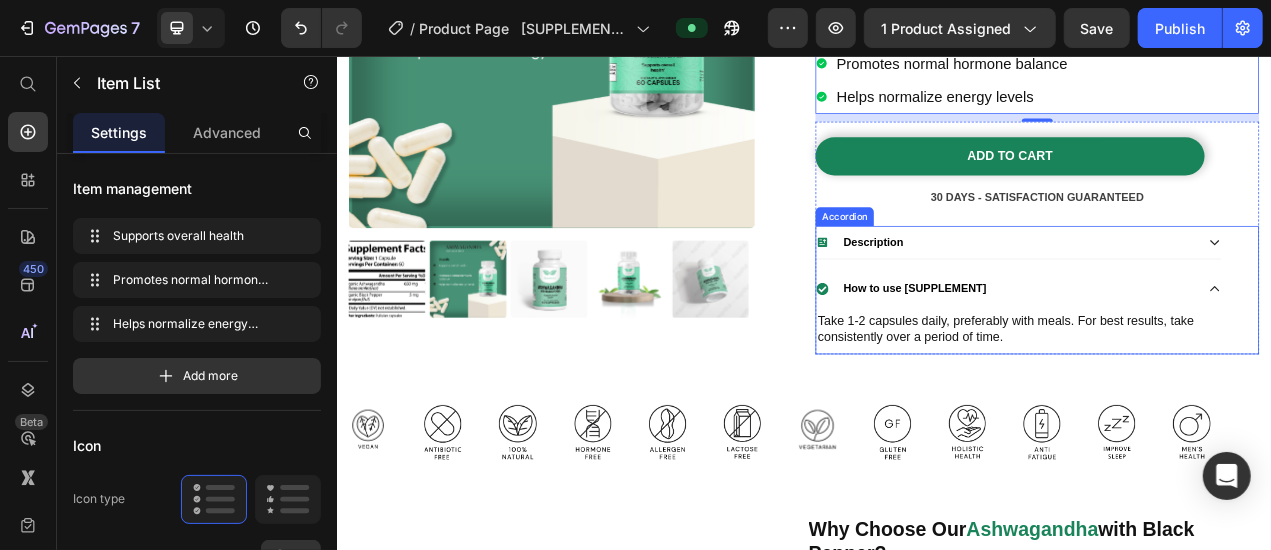 scroll, scrollTop: 400, scrollLeft: 0, axis: vertical 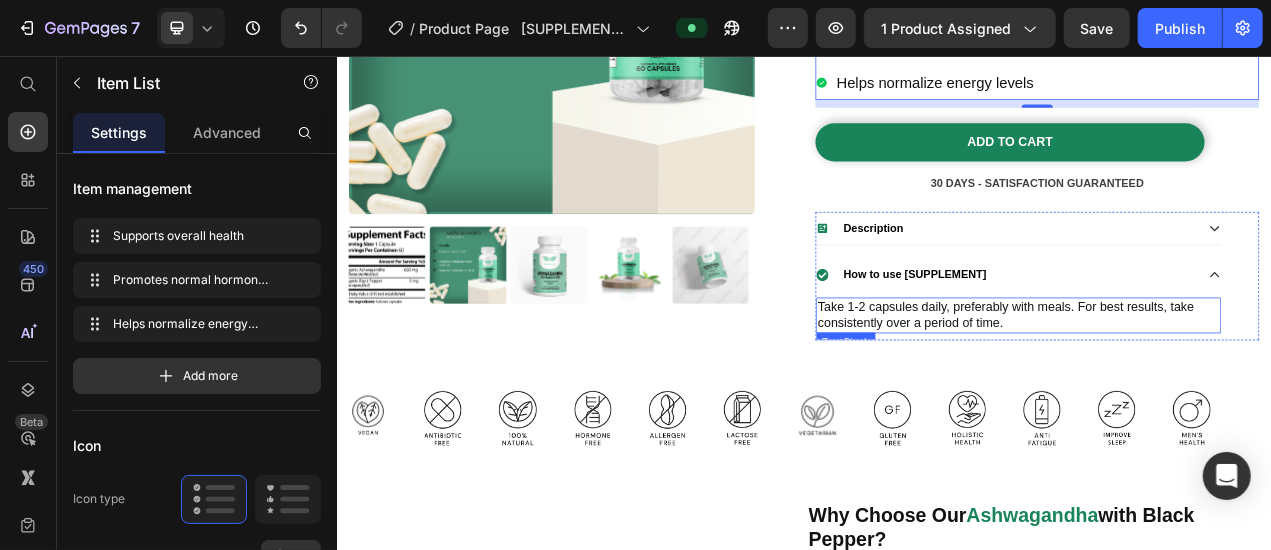 click on "Take 1-2 capsules daily, preferably with meals. For best results, take consistently over a period of time." at bounding box center (1212, 388) 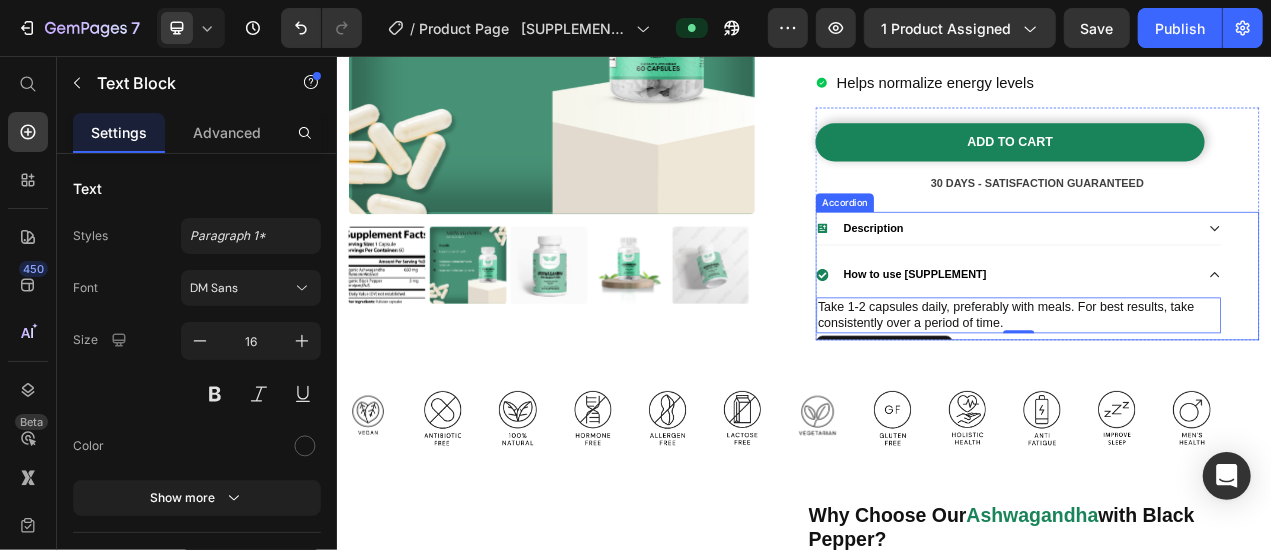 click 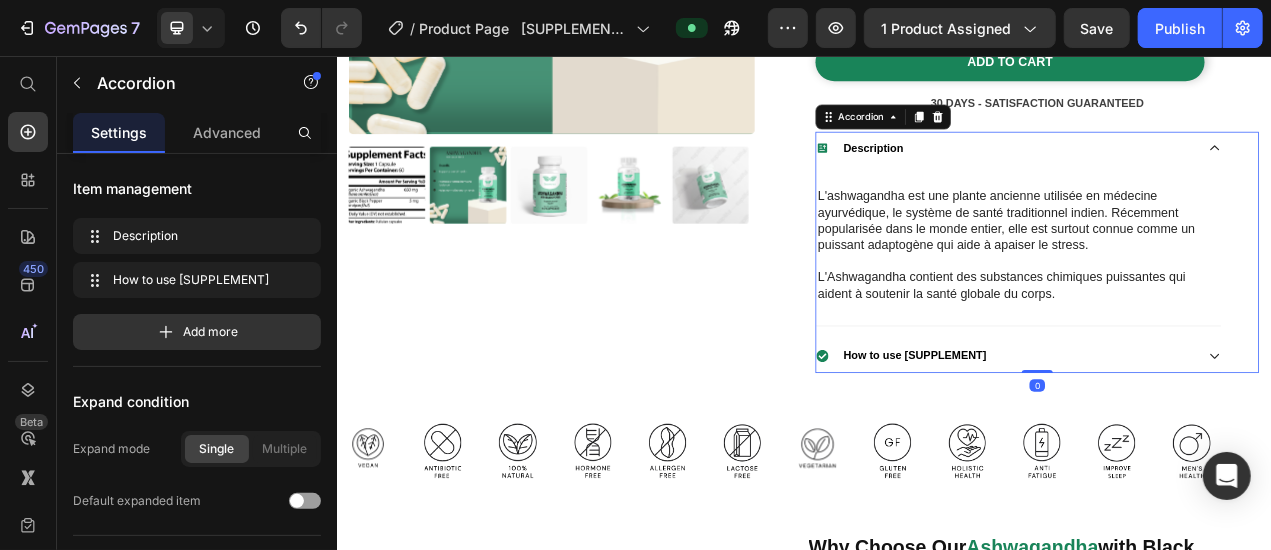 scroll, scrollTop: 500, scrollLeft: 0, axis: vertical 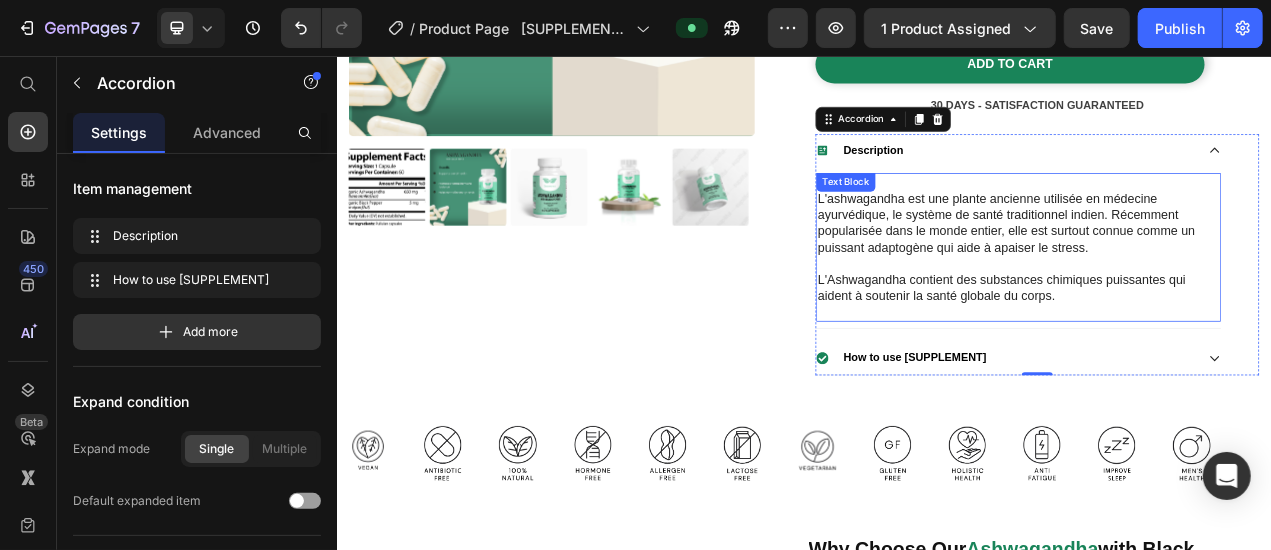 click on "L'Ashwagandha contient des substances chimiques puissantes qui aident à soutenir la santé globale du corps." at bounding box center (1212, 363) 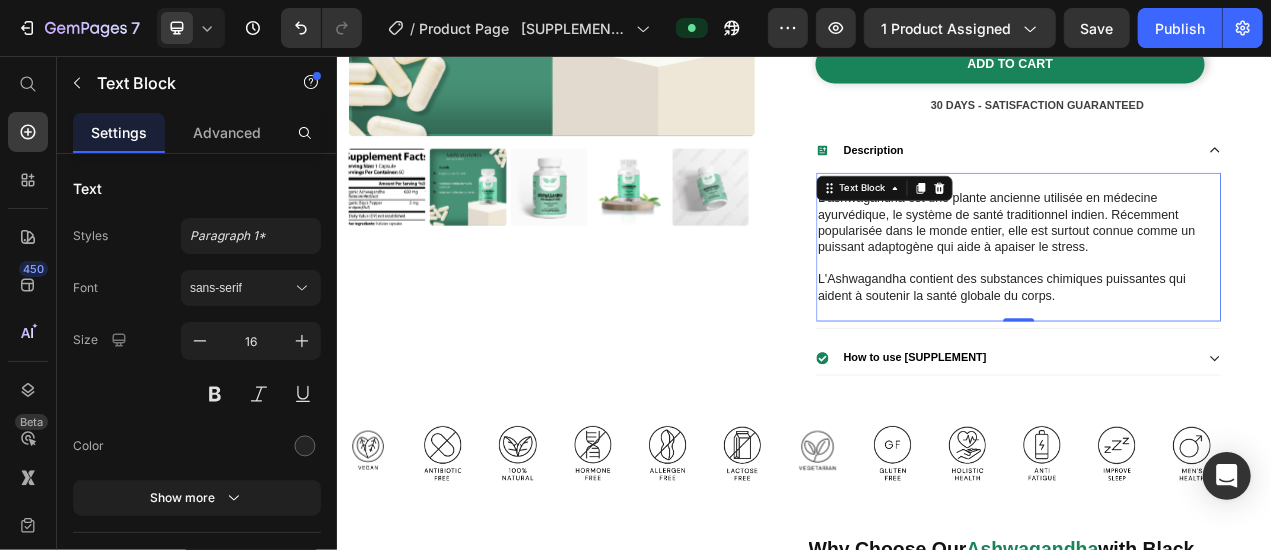 click on "L'Ashwagandha contient des substances chimiques puissantes qui aident à soutenir la santé globale du corps." at bounding box center (1212, 363) 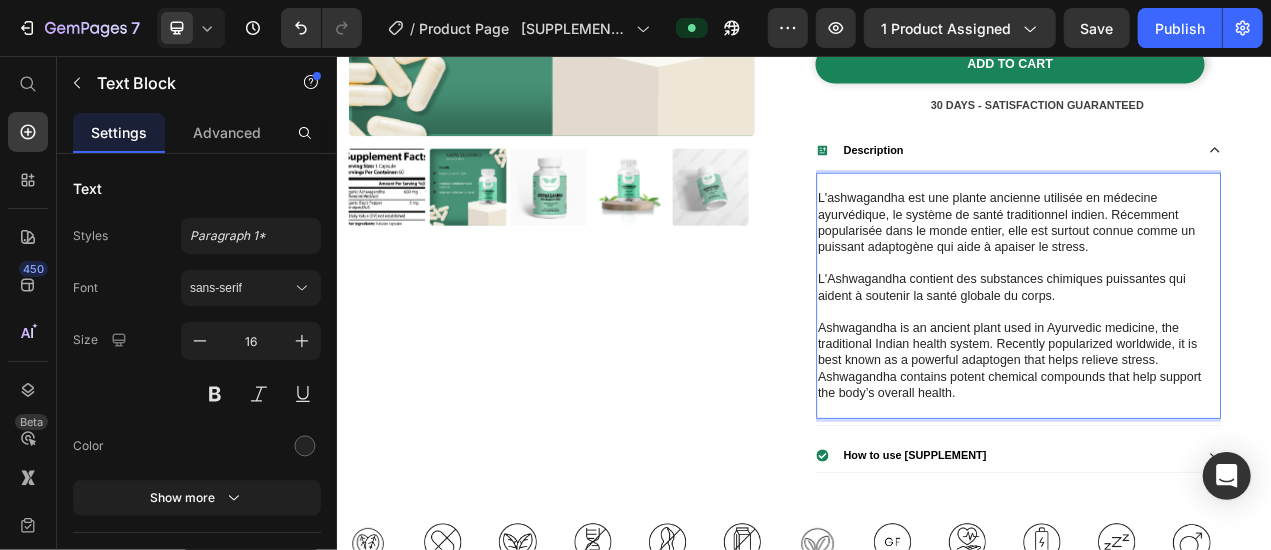 click on "[SUPPLEMENT] is an ancient plant used in Ayurvedic medicine, the traditional Indian health system. Recently popularized worldwide, it is best known as a powerful adaptogen that helps relieve stress. [SUPPLEMENT] contains potent chemical compounds that help support the body’s overall health." at bounding box center (1212, 456) 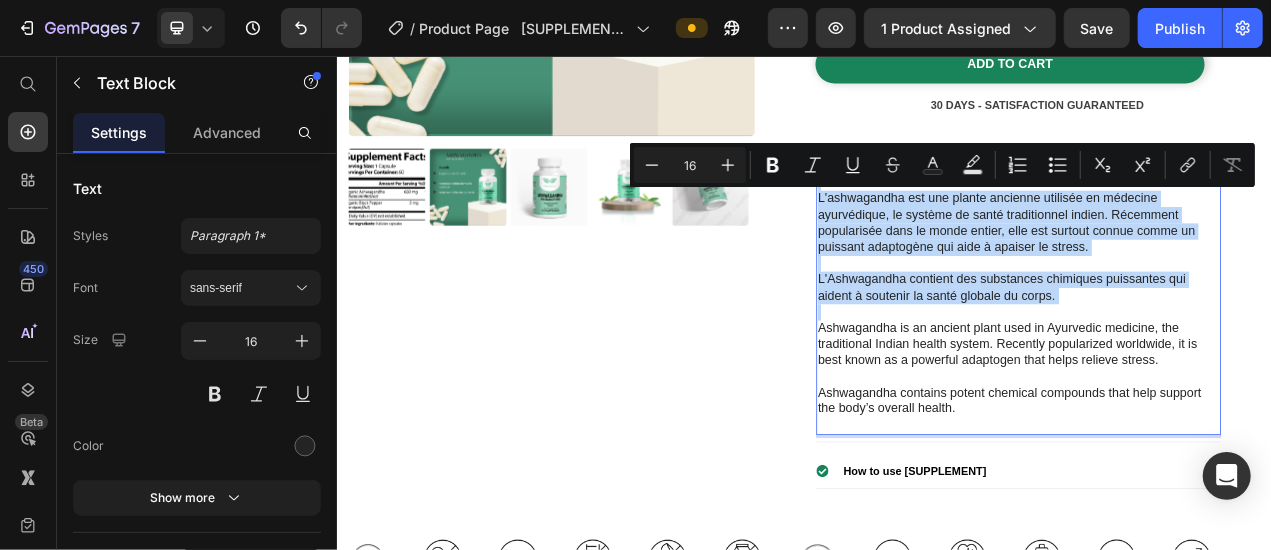 drag, startPoint x: 1268, startPoint y: 374, endPoint x: 945, endPoint y: 224, distance: 356.13058 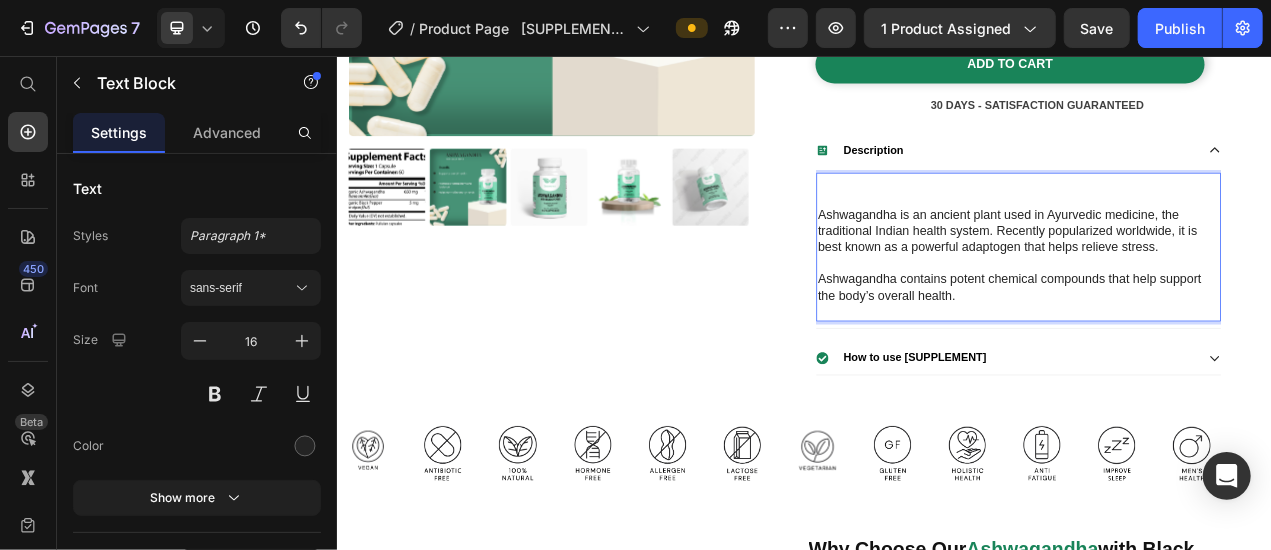 click at bounding box center [1212, 238] 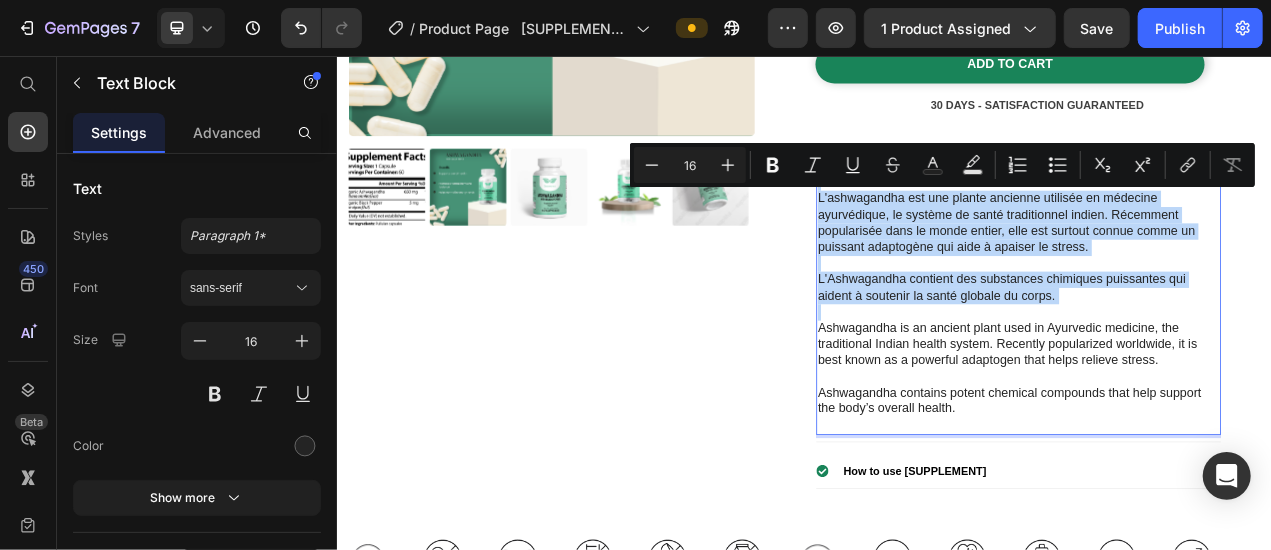 click on "L'ashwagandha est une plante ancienne utilisée en médecine ayurvédique, le système de santé traditionnel indien. Récemment popularisée dans le monde entier, elle est surtout connue comme un puissant adaptogène qui aide à apaiser le stress." at bounding box center [1212, 259] 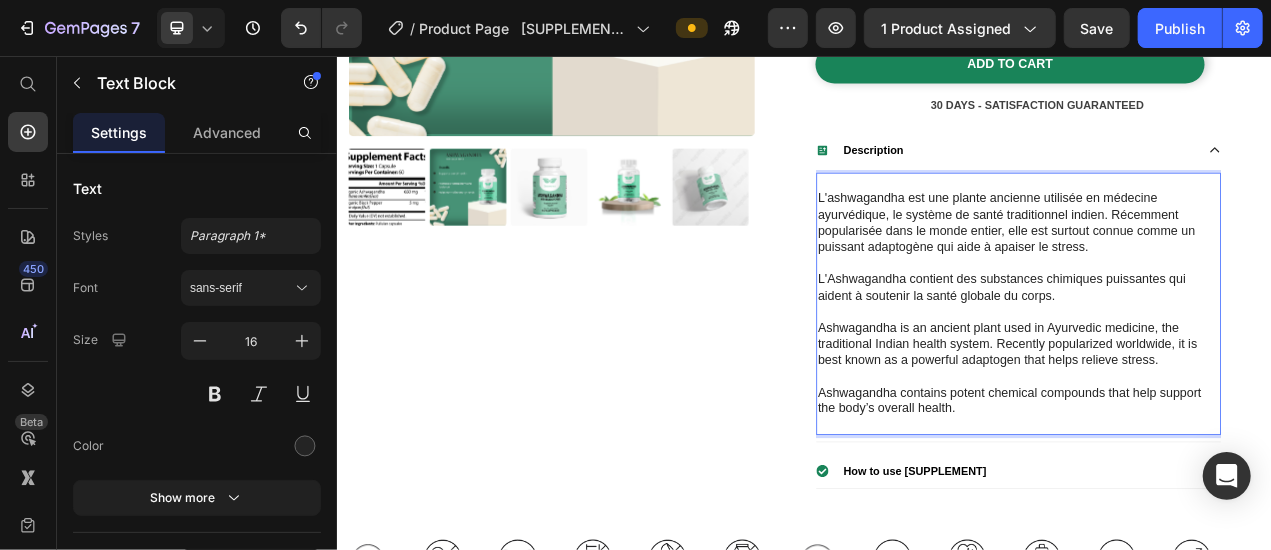 click on "L'Ashwagandha contient des substances chimiques puissantes qui aident à soutenir la santé globale du corps." at bounding box center [1212, 353] 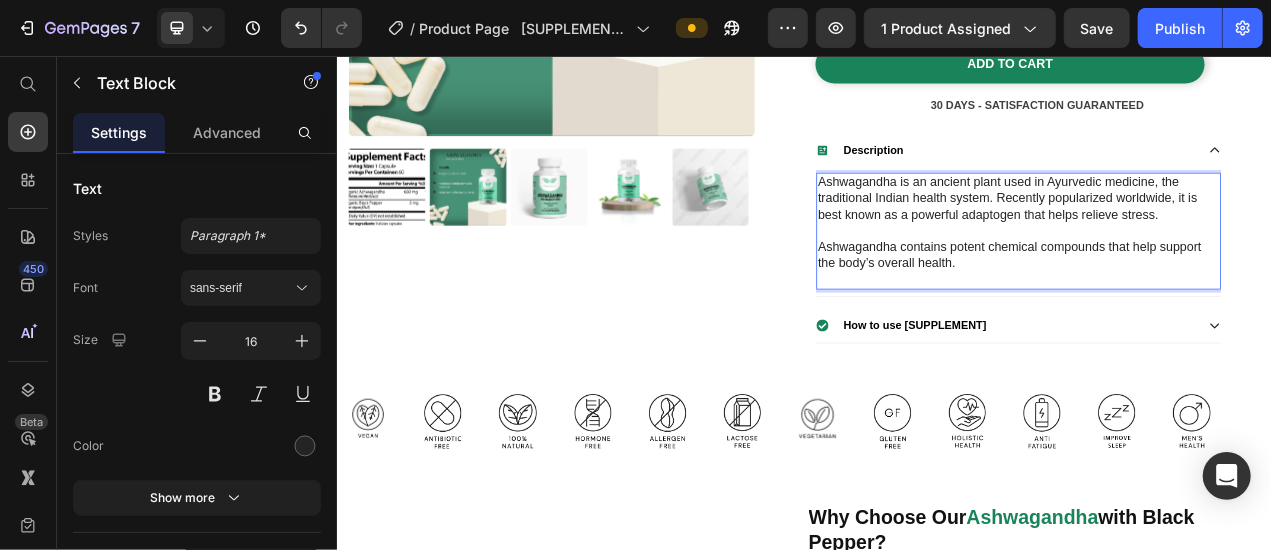 click on "Ashwagandha contains potent chemical compounds that help support the body’s overall health." at bounding box center (1212, 322) 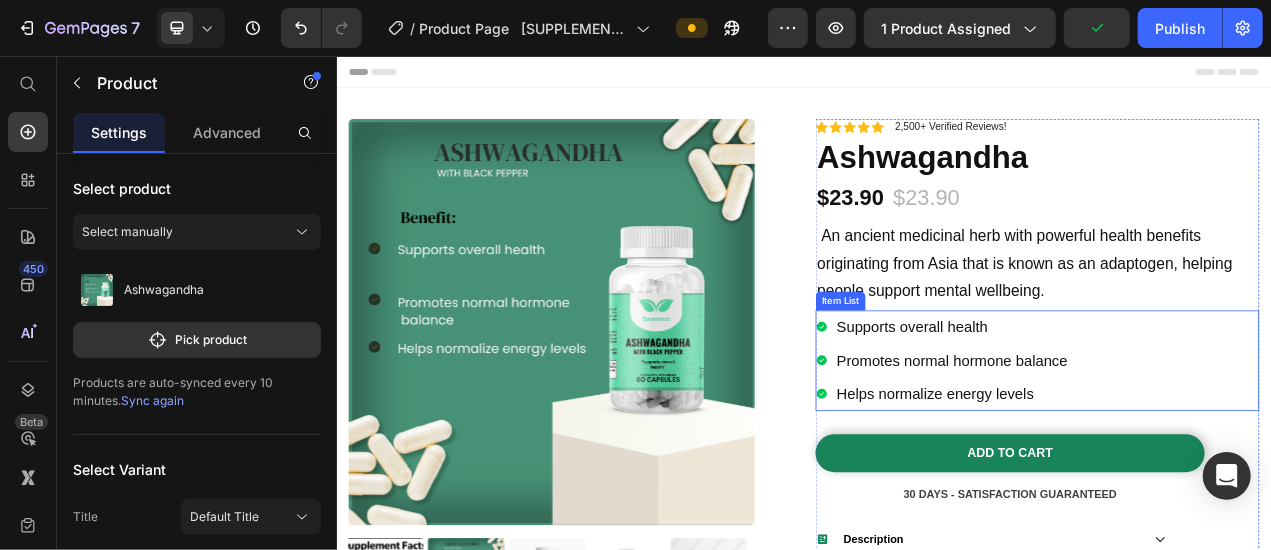 scroll, scrollTop: 400, scrollLeft: 0, axis: vertical 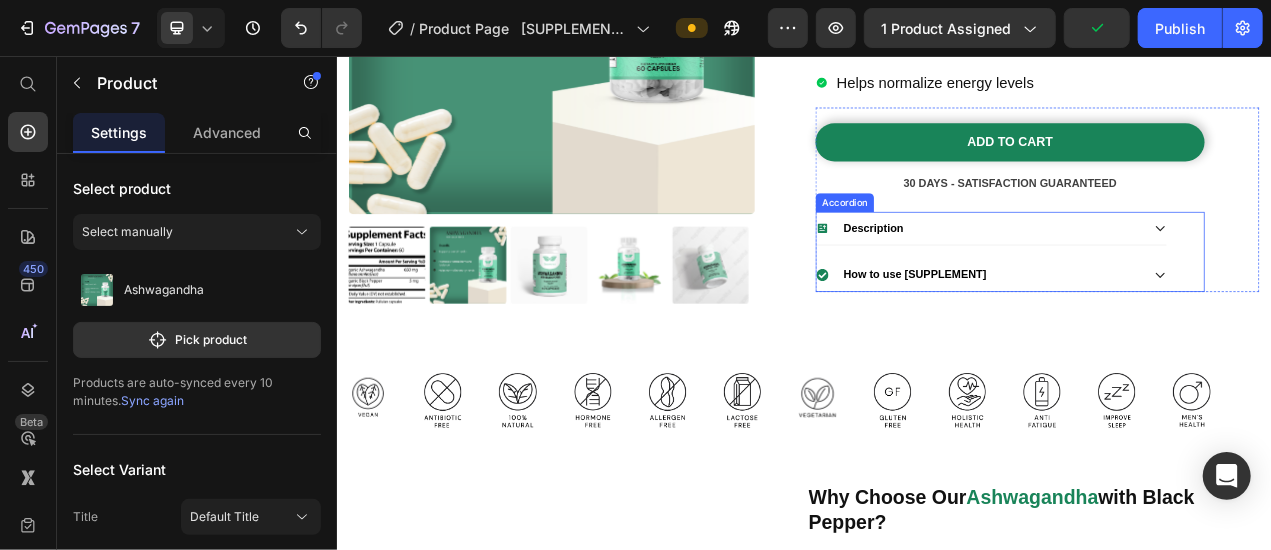 click 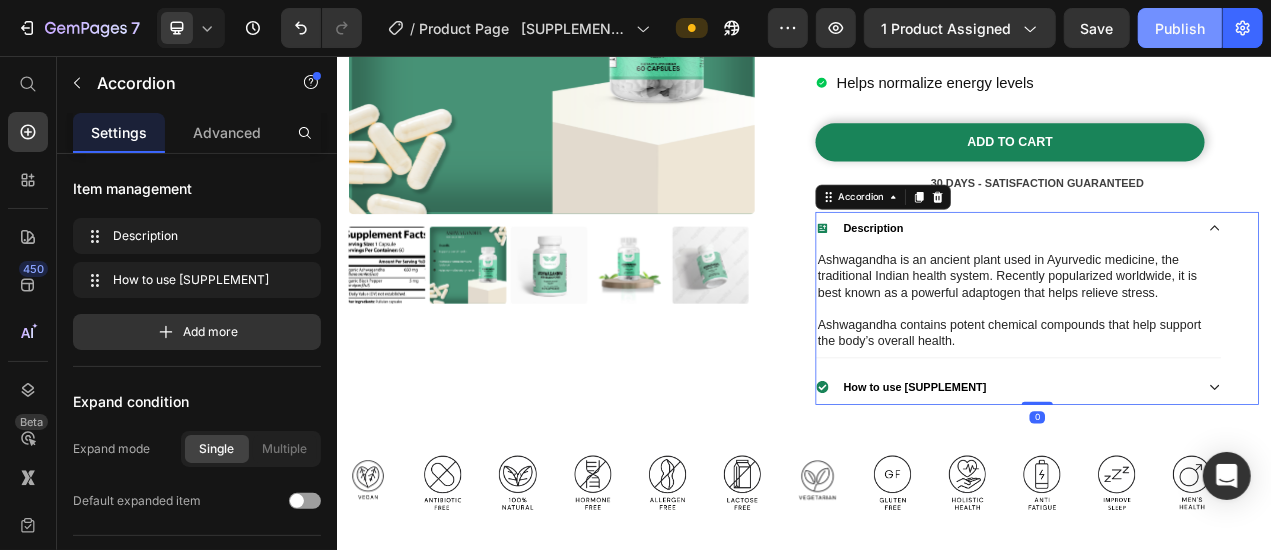 click on "Publish" at bounding box center (1180, 28) 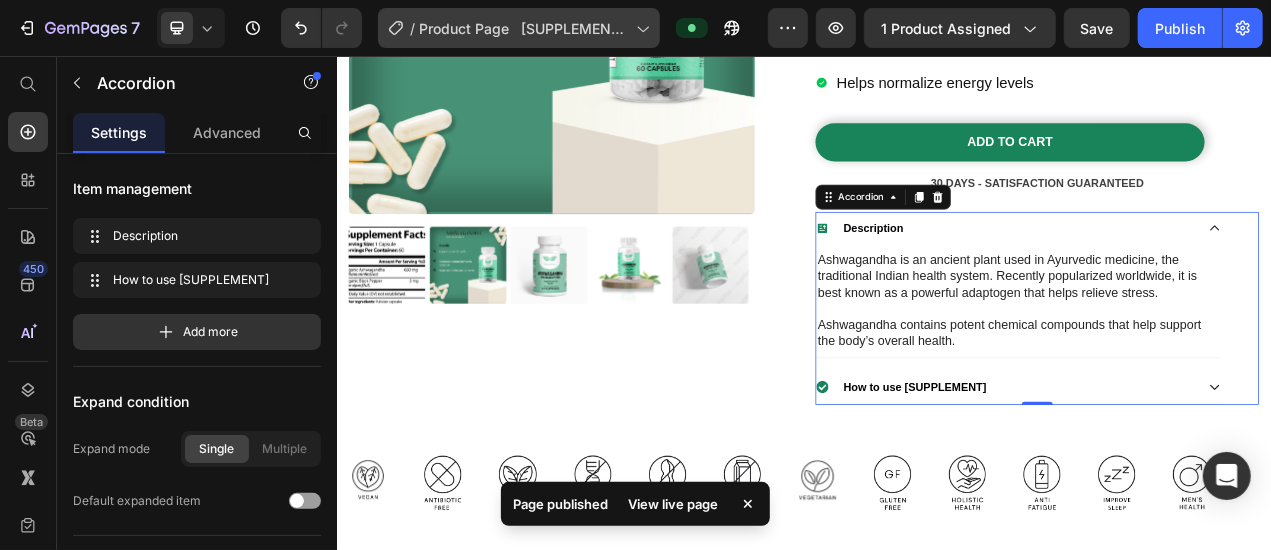type 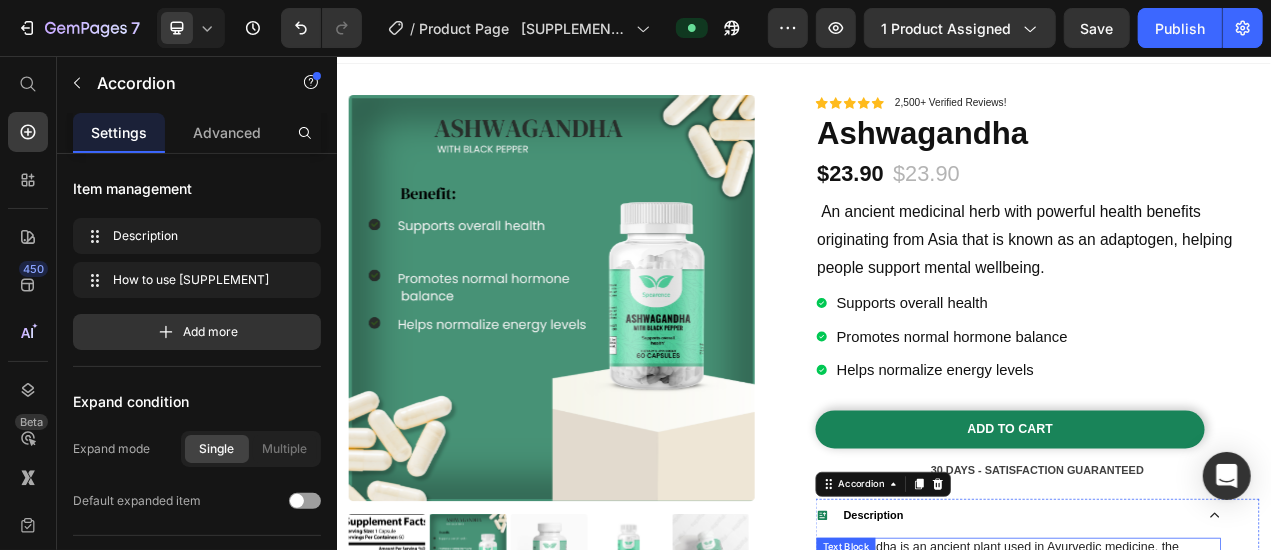 scroll, scrollTop: 0, scrollLeft: 0, axis: both 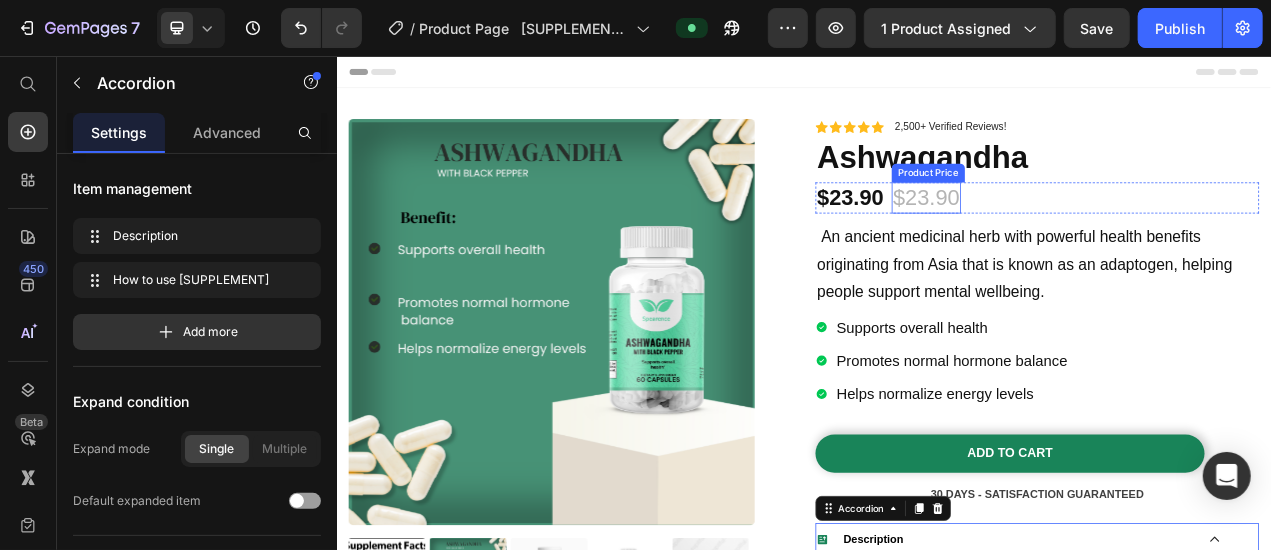 click on "$23.90" at bounding box center [1094, 237] 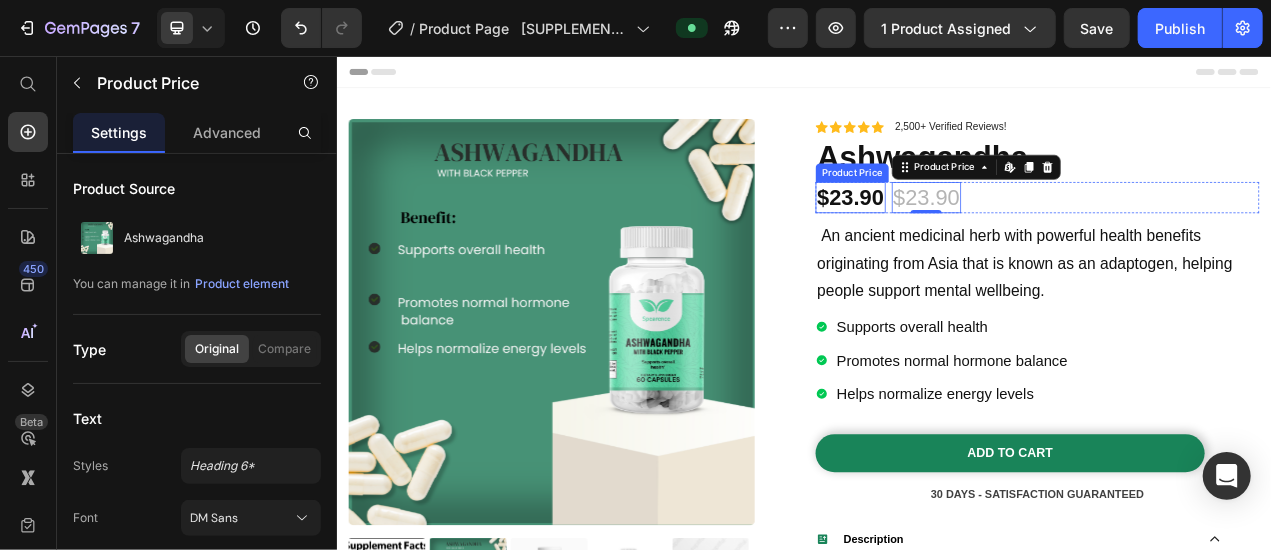 click on "$23.90" at bounding box center (996, 237) 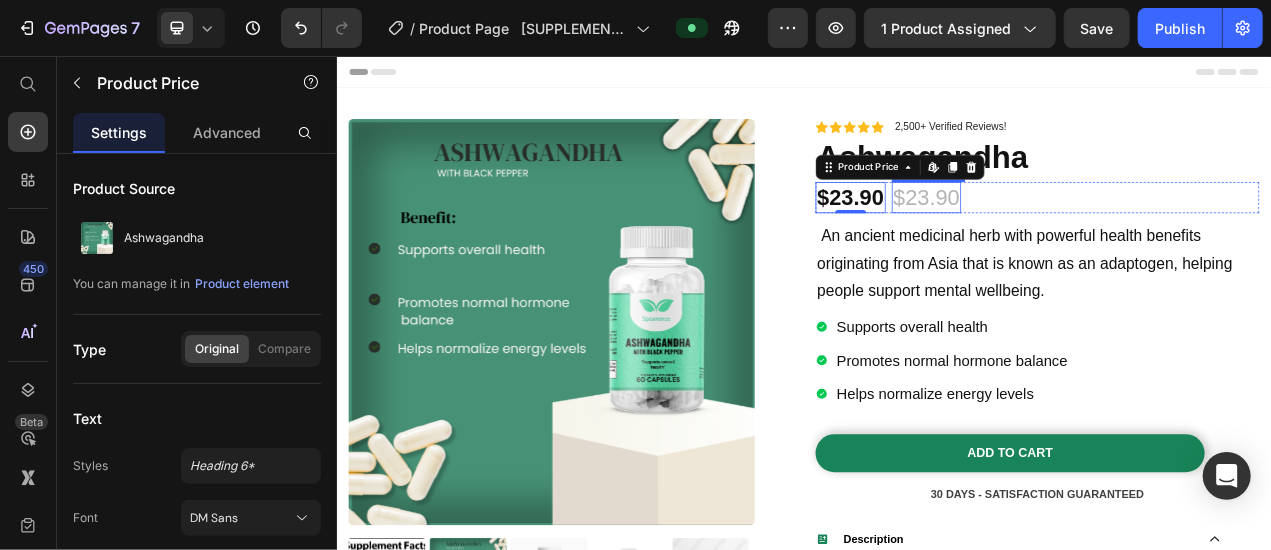 click on "$23.90" at bounding box center (1094, 237) 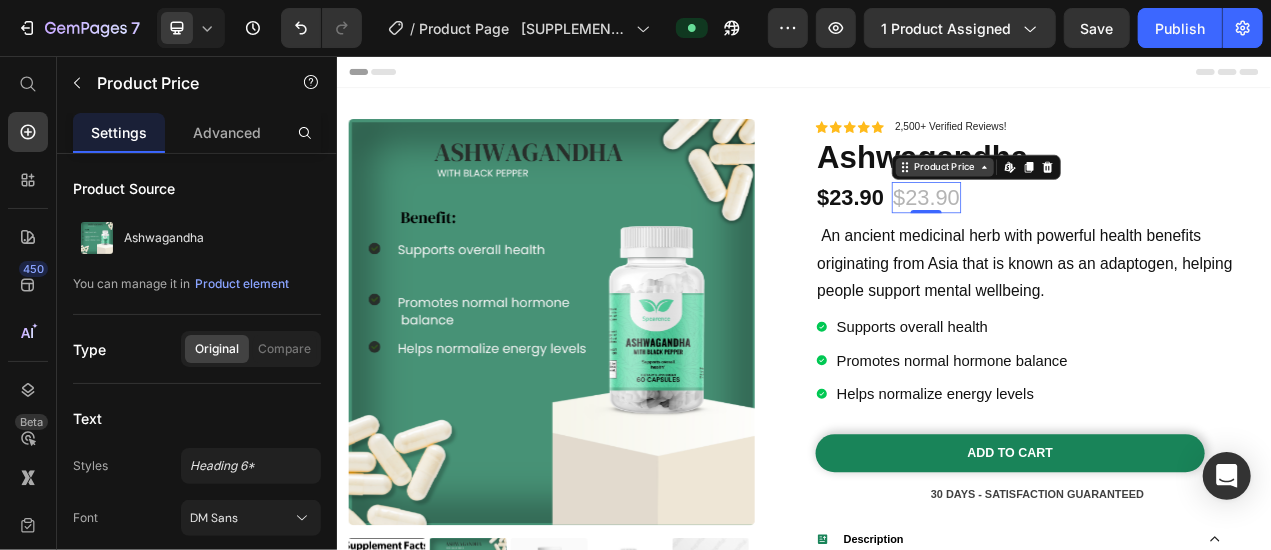click 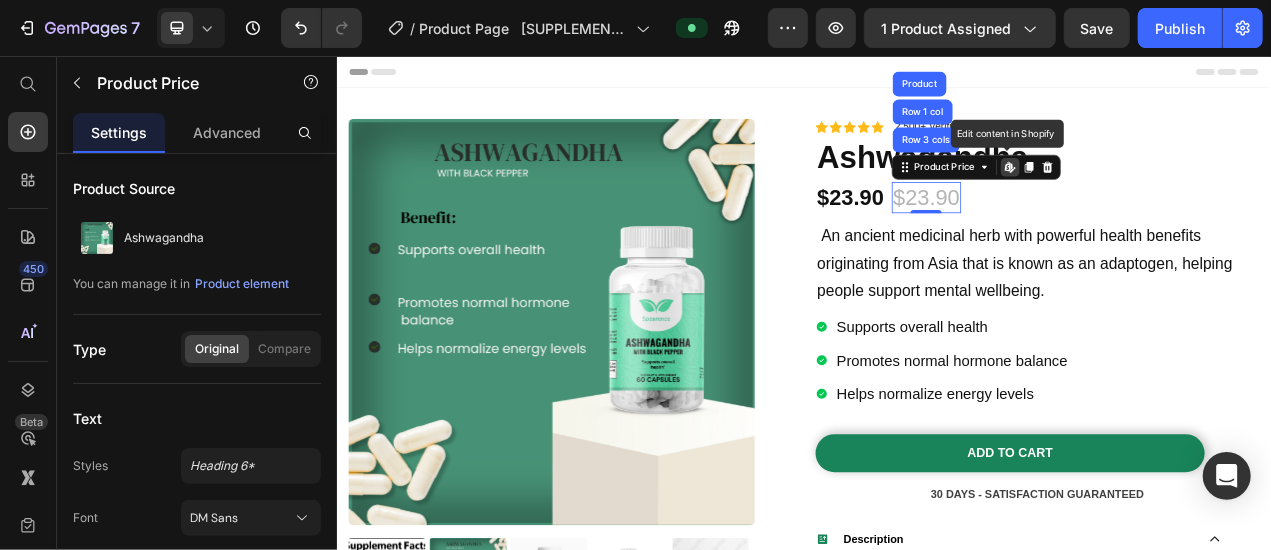 click 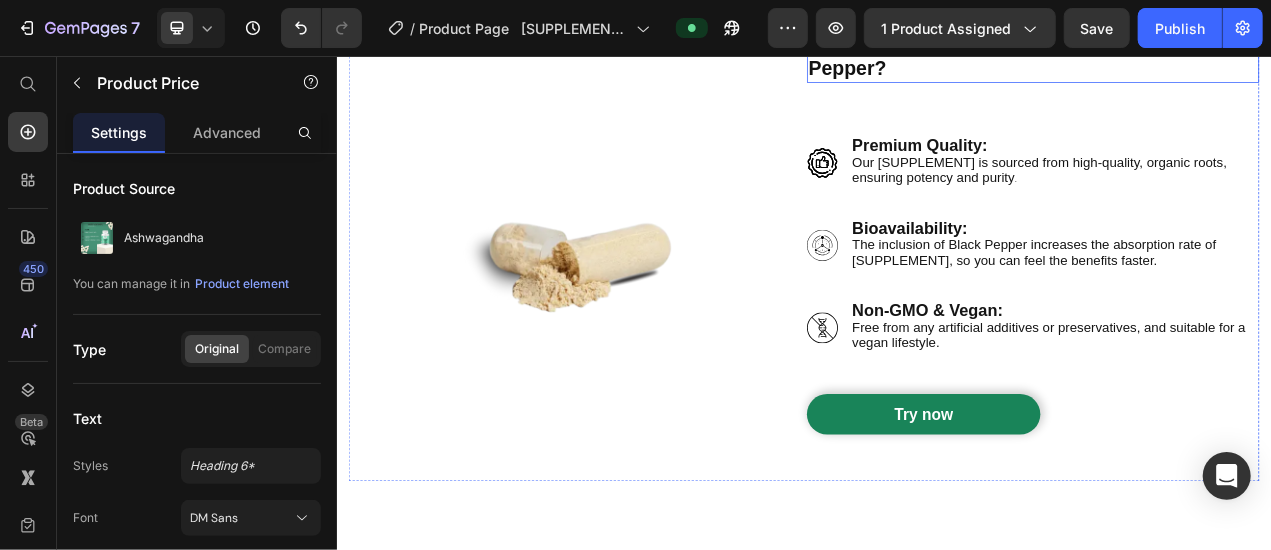 scroll, scrollTop: 1100, scrollLeft: 0, axis: vertical 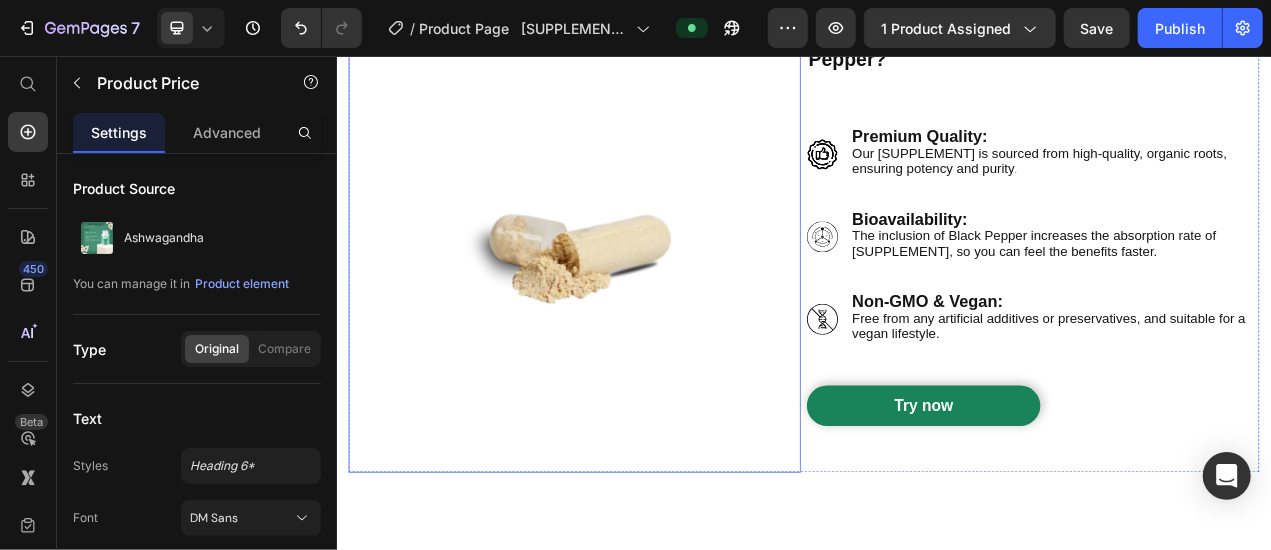 click at bounding box center [641, 299] 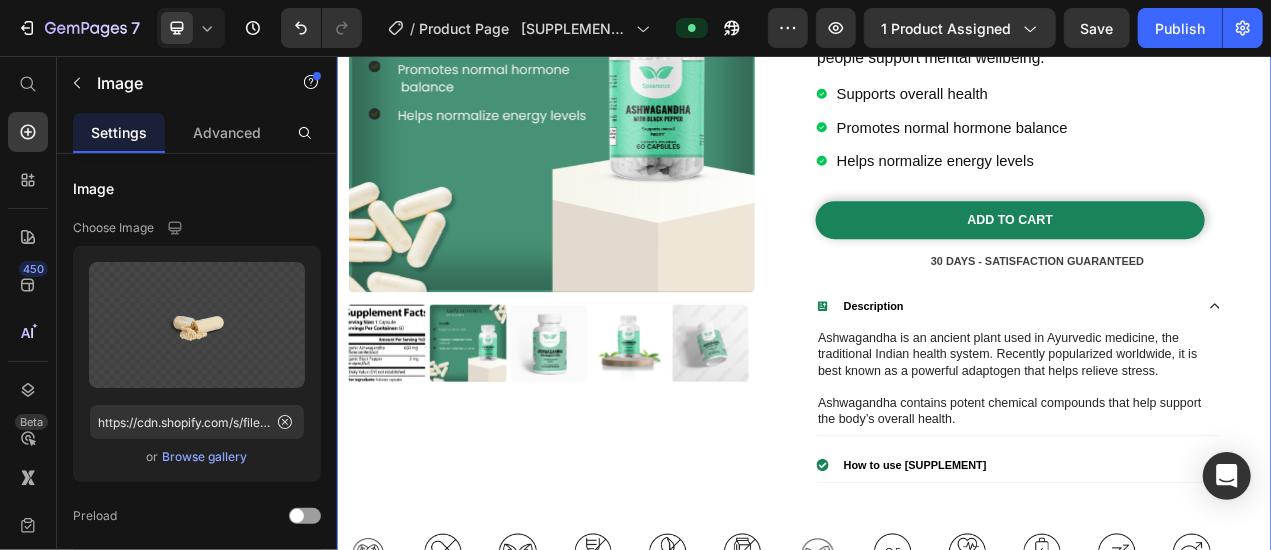 scroll, scrollTop: 0, scrollLeft: 0, axis: both 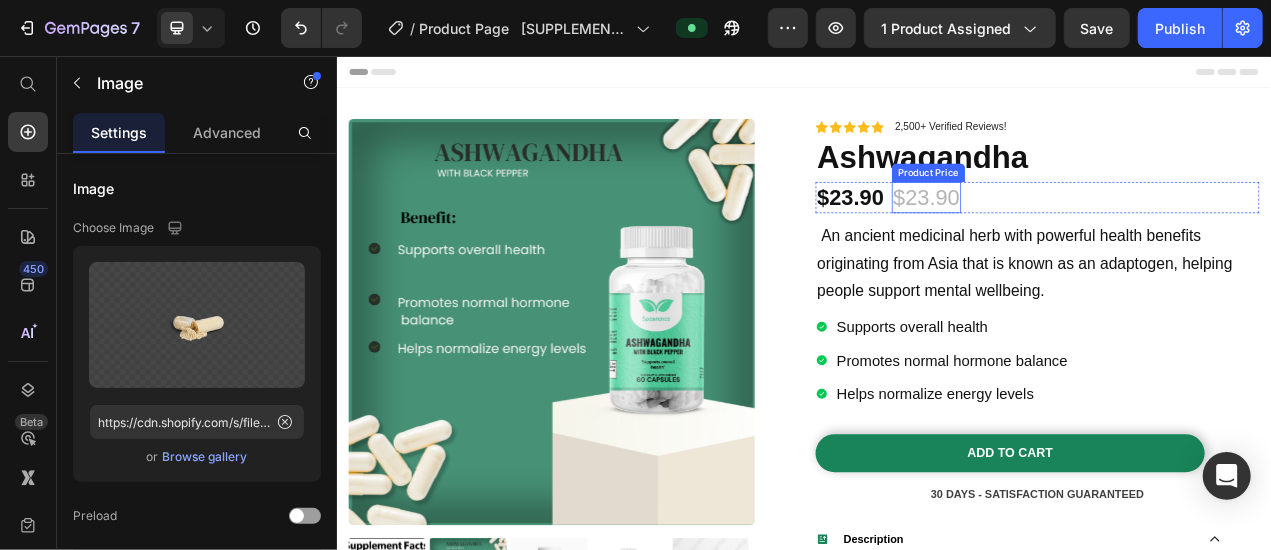 click on "$23.90" at bounding box center [1094, 237] 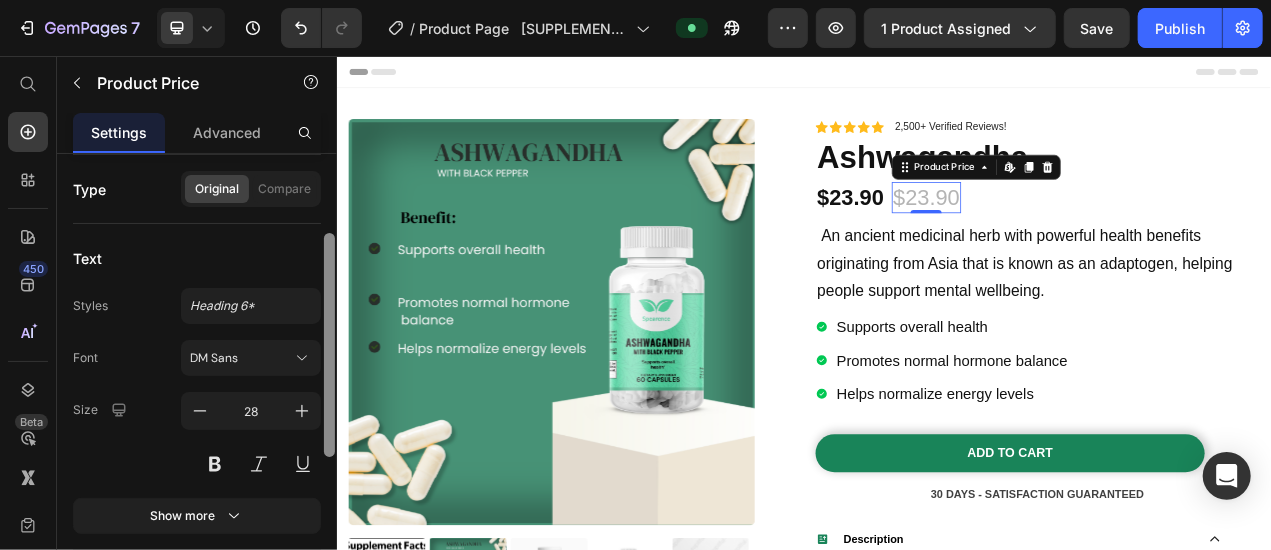 scroll, scrollTop: 0, scrollLeft: 0, axis: both 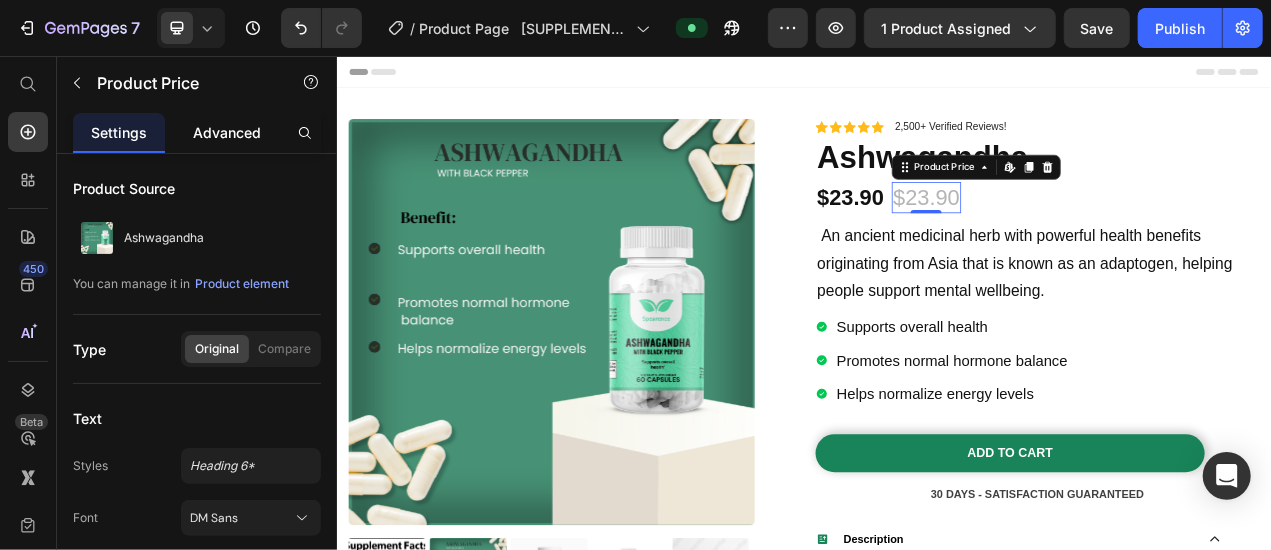 click on "Advanced" 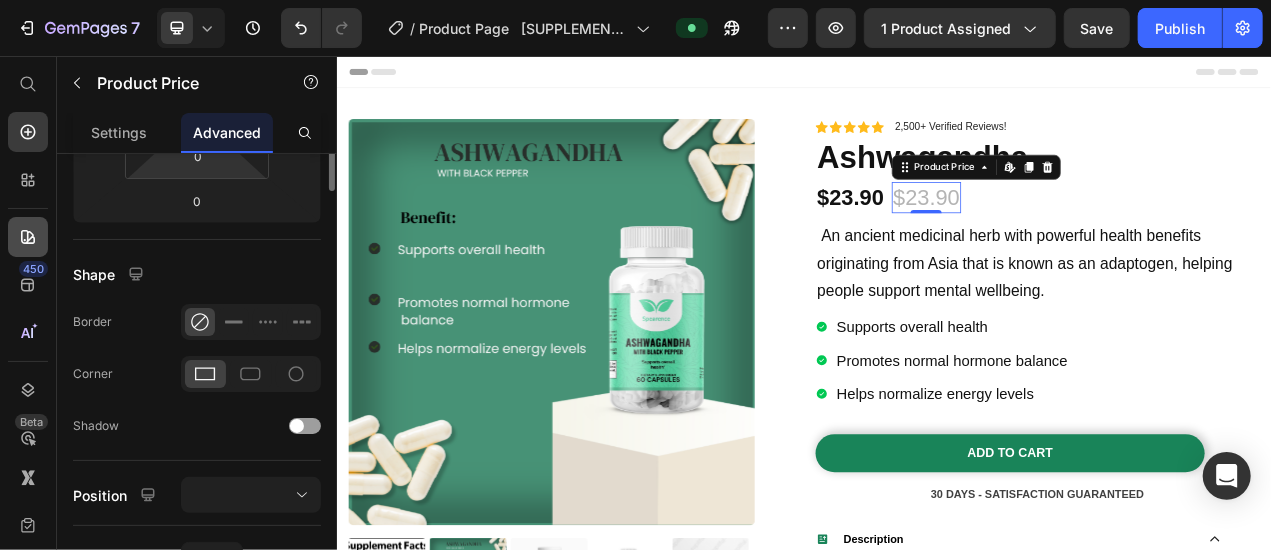 scroll, scrollTop: 212, scrollLeft: 0, axis: vertical 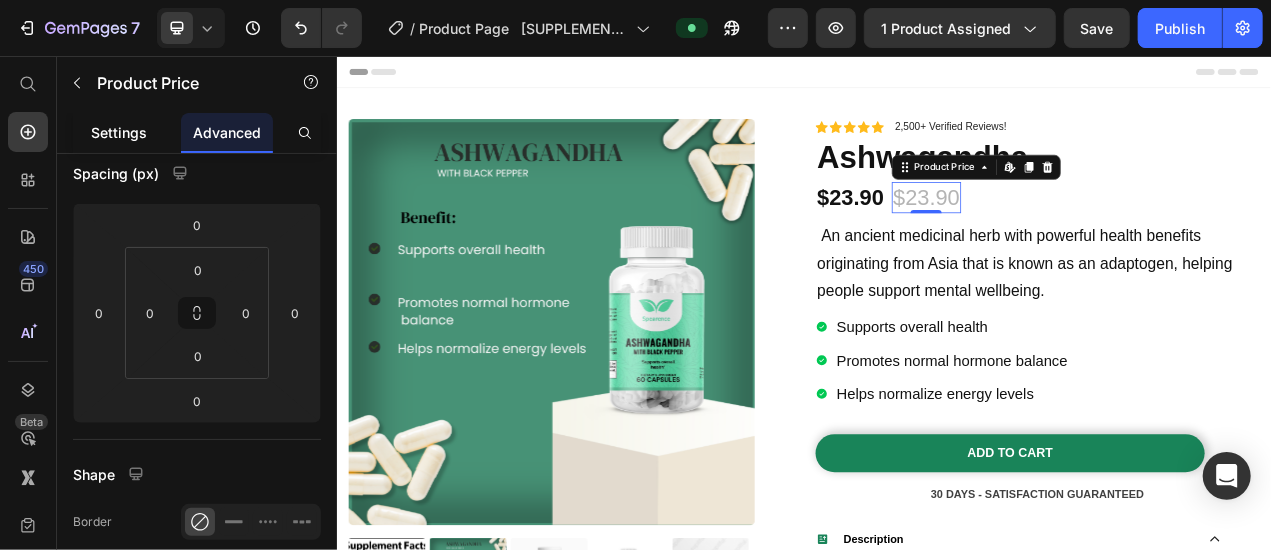 click on "Settings" at bounding box center [119, 132] 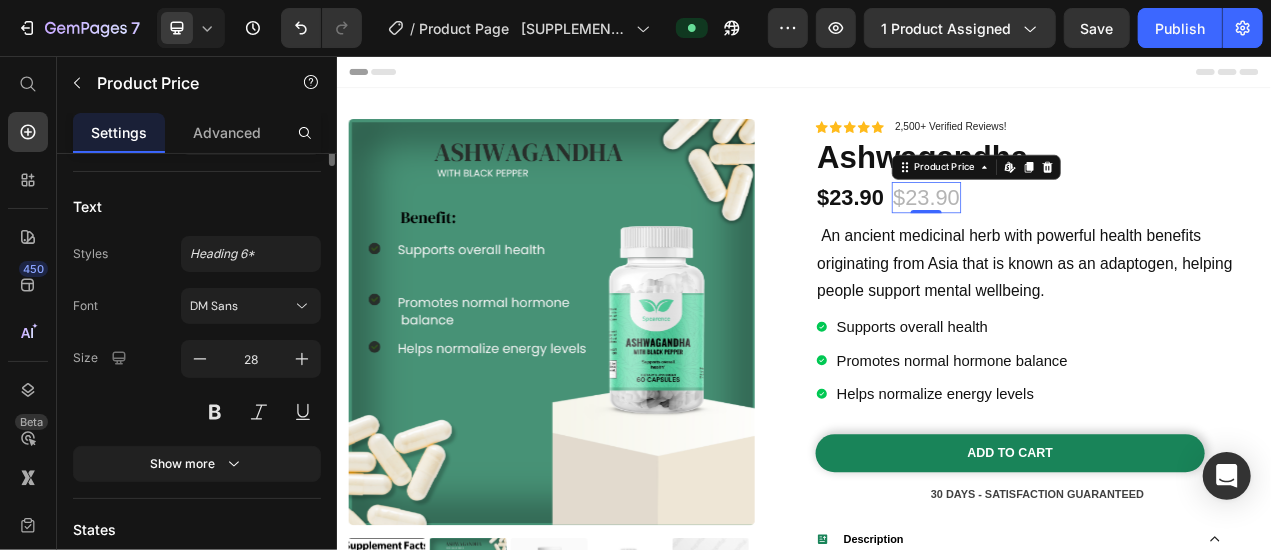 scroll, scrollTop: 0, scrollLeft: 0, axis: both 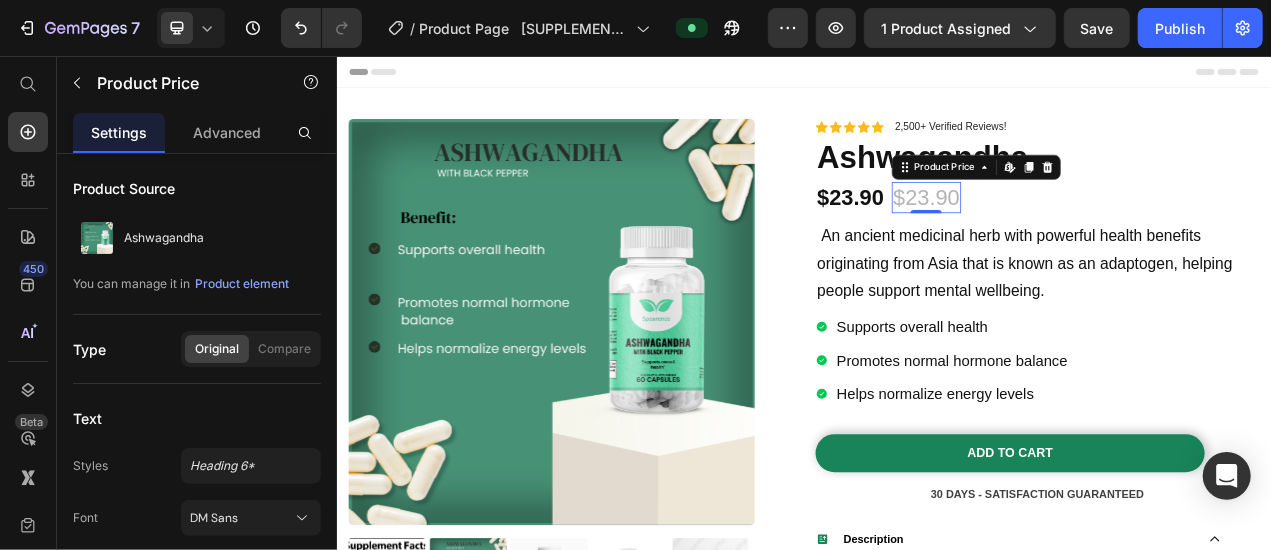 click on "$23.90" at bounding box center [1094, 237] 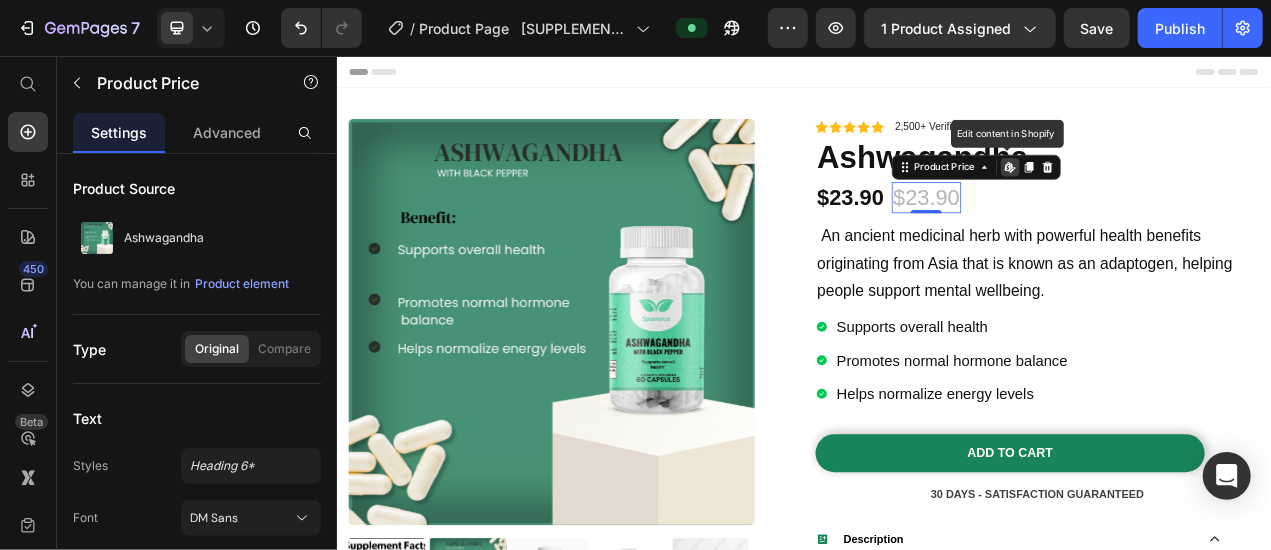 click on "$23.90" at bounding box center [1094, 237] 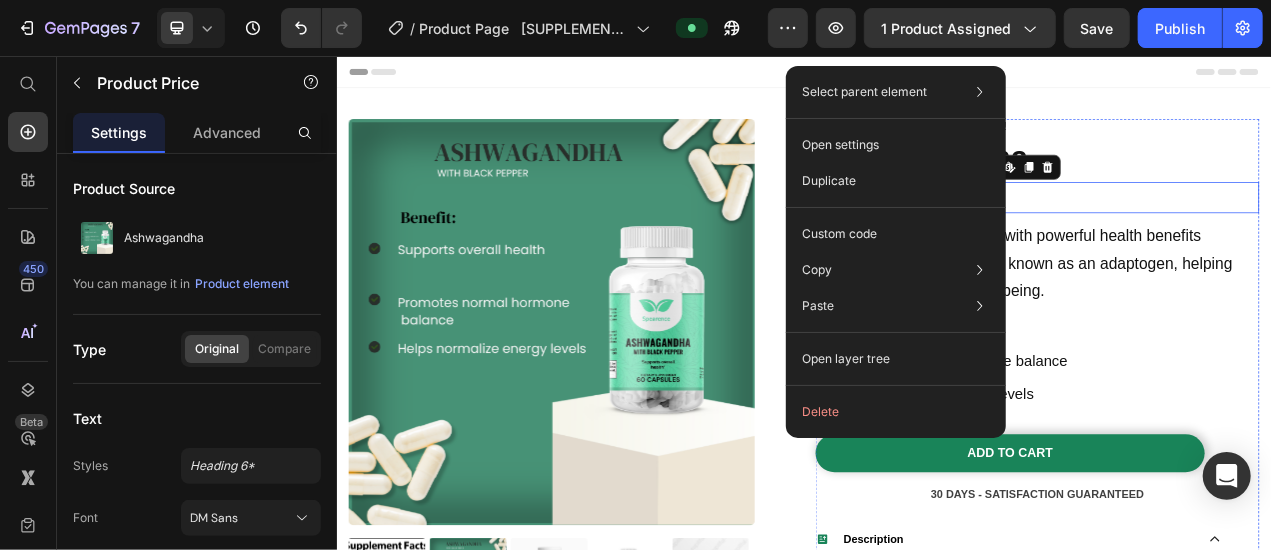 click on "$23.90 Product Price $23.90 Product Price   Edit content in Shopify 0 17% OFF Discount Tag Row" at bounding box center [1236, 237] 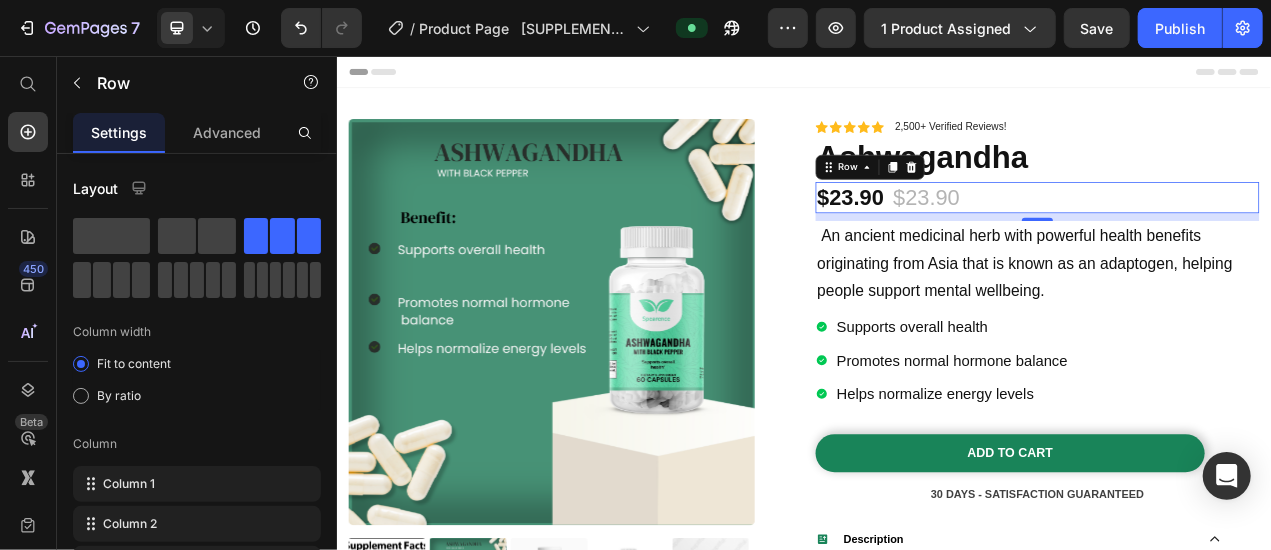 click on "$23.90 Product Price $23.90 Product Price 17% OFF Discount Tag Row   10" at bounding box center [1236, 237] 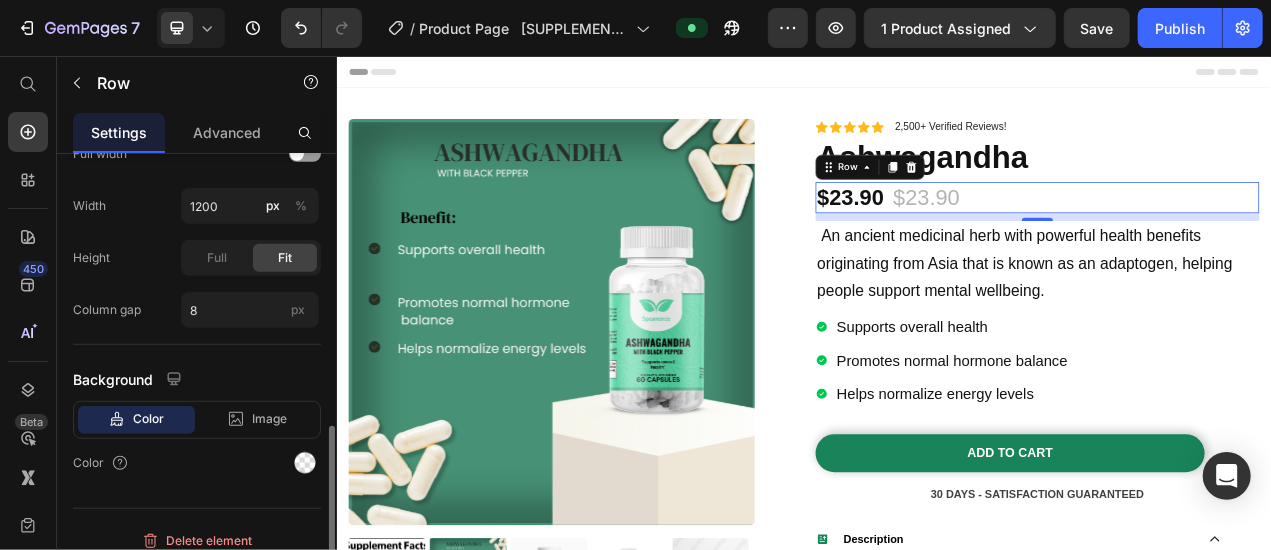 scroll, scrollTop: 714, scrollLeft: 0, axis: vertical 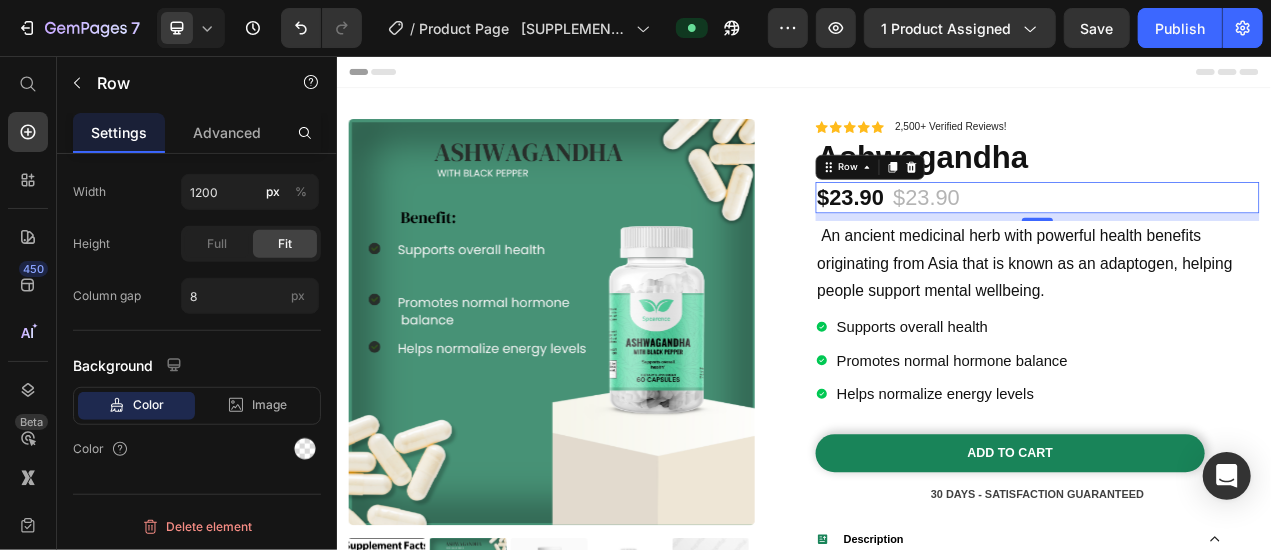 click on "$23.90 Product Price $23.90 Product Price 17% OFF Discount Tag Row   10" at bounding box center (1236, 237) 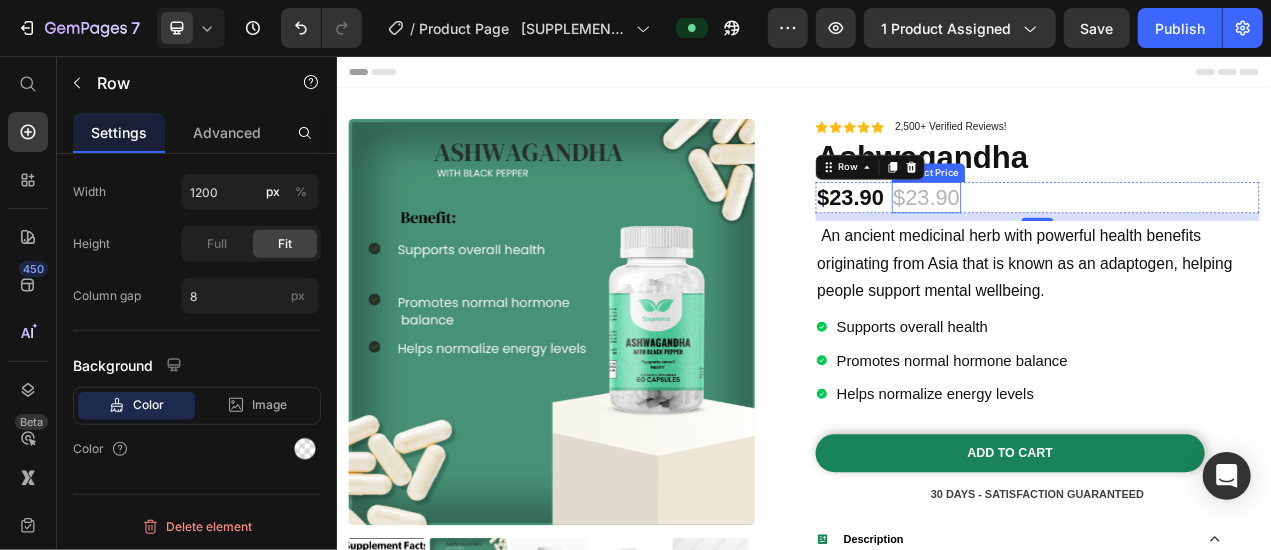 click on "$23.90" at bounding box center [1094, 237] 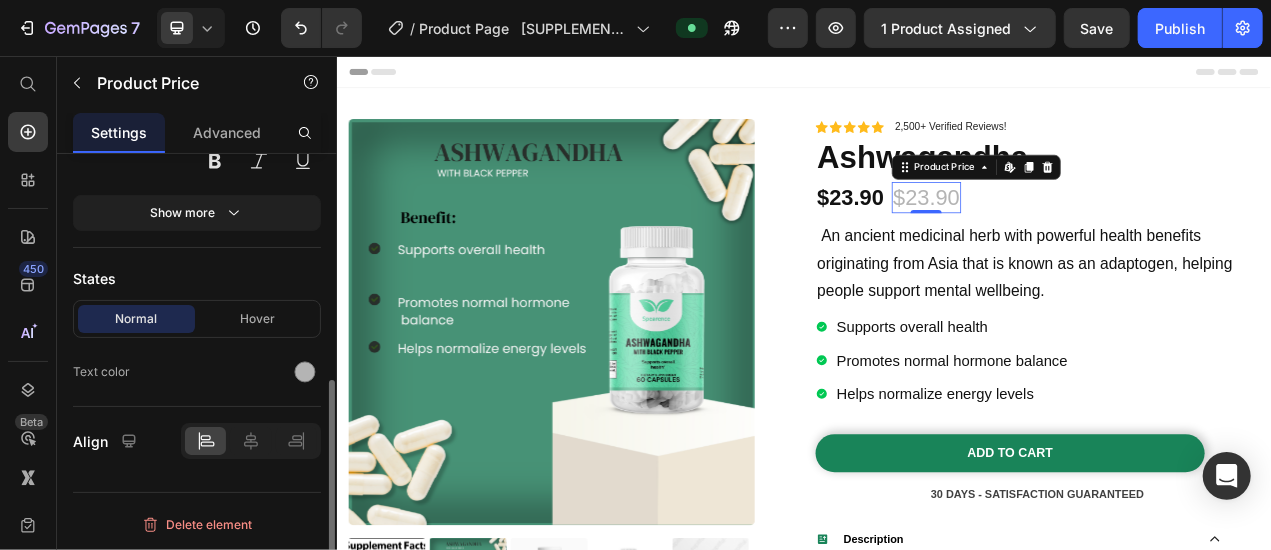 scroll, scrollTop: 0, scrollLeft: 0, axis: both 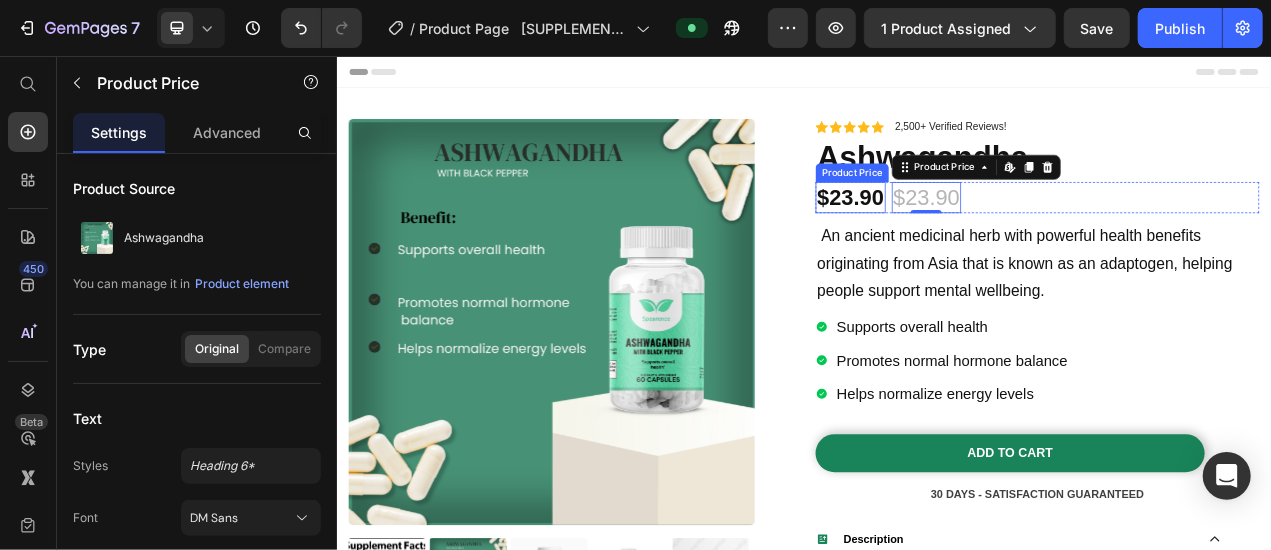 click on "$23.90" at bounding box center (996, 237) 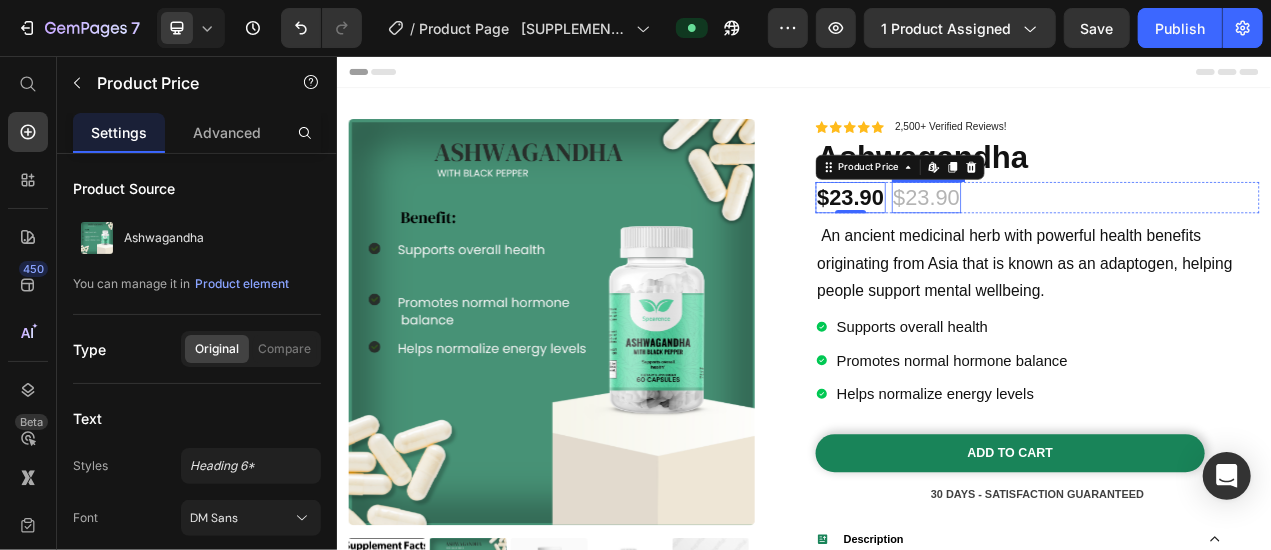 click on "$23.90" at bounding box center (1094, 237) 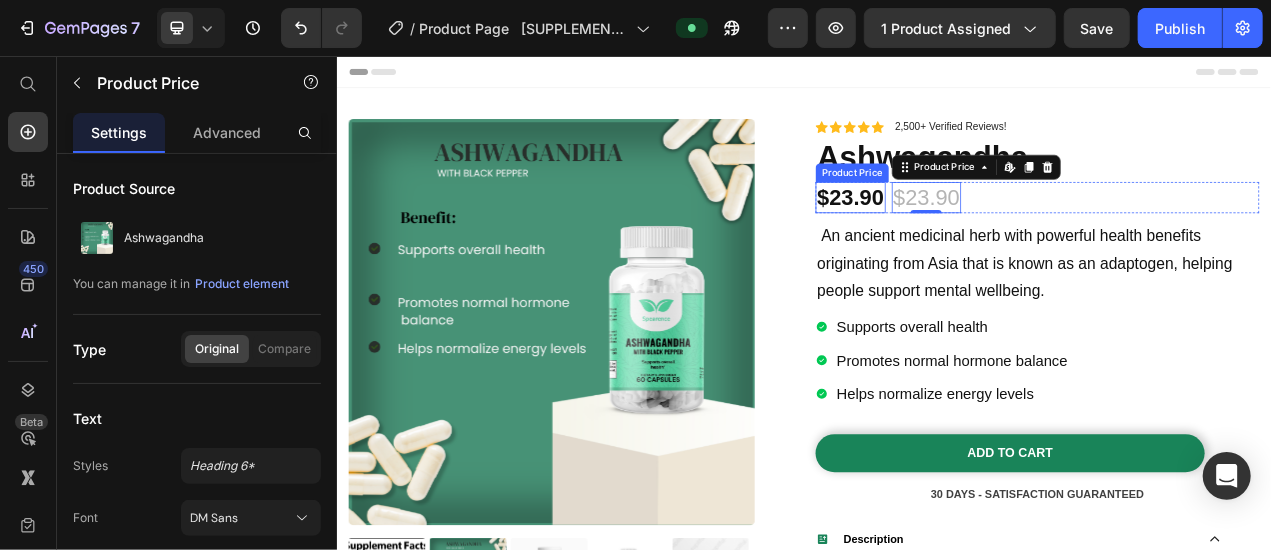 click on "$23.90" at bounding box center (996, 237) 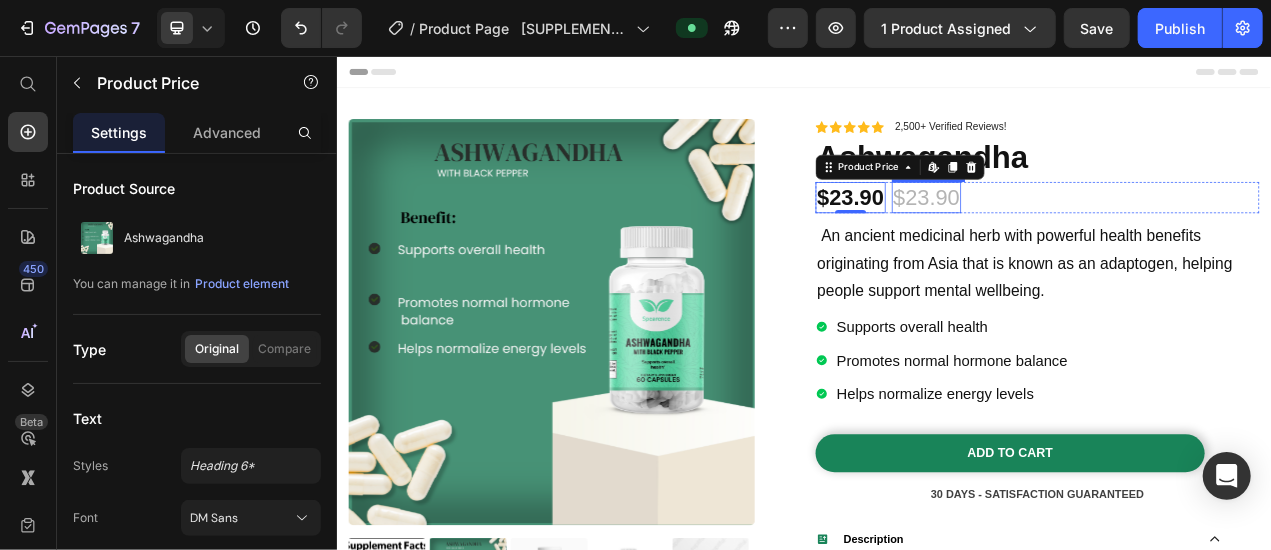 click on "$23.90" at bounding box center (1094, 237) 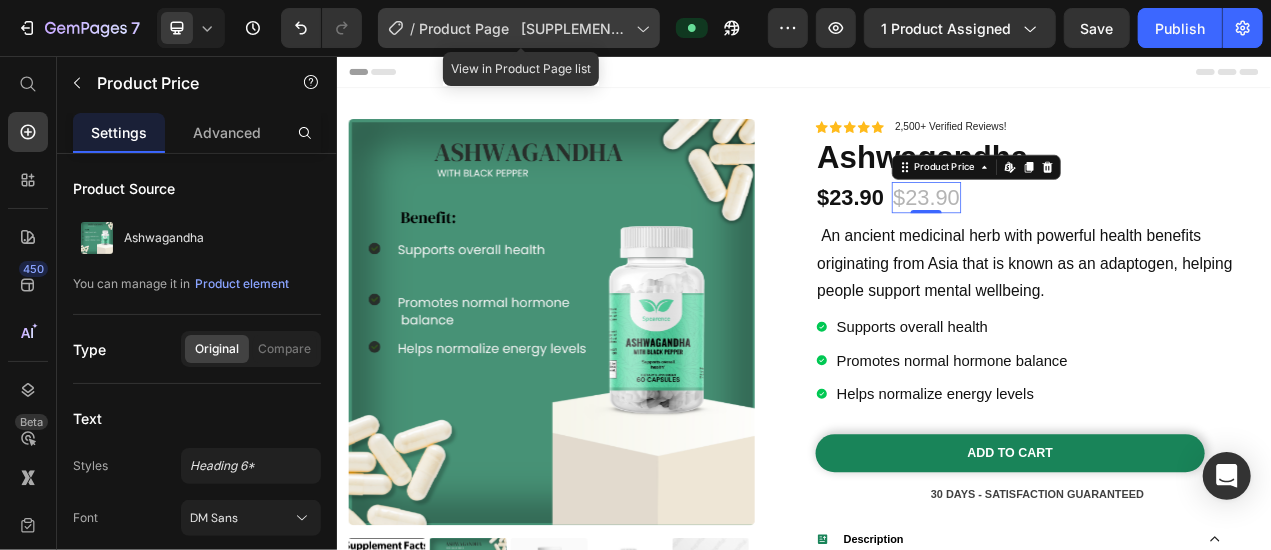 click 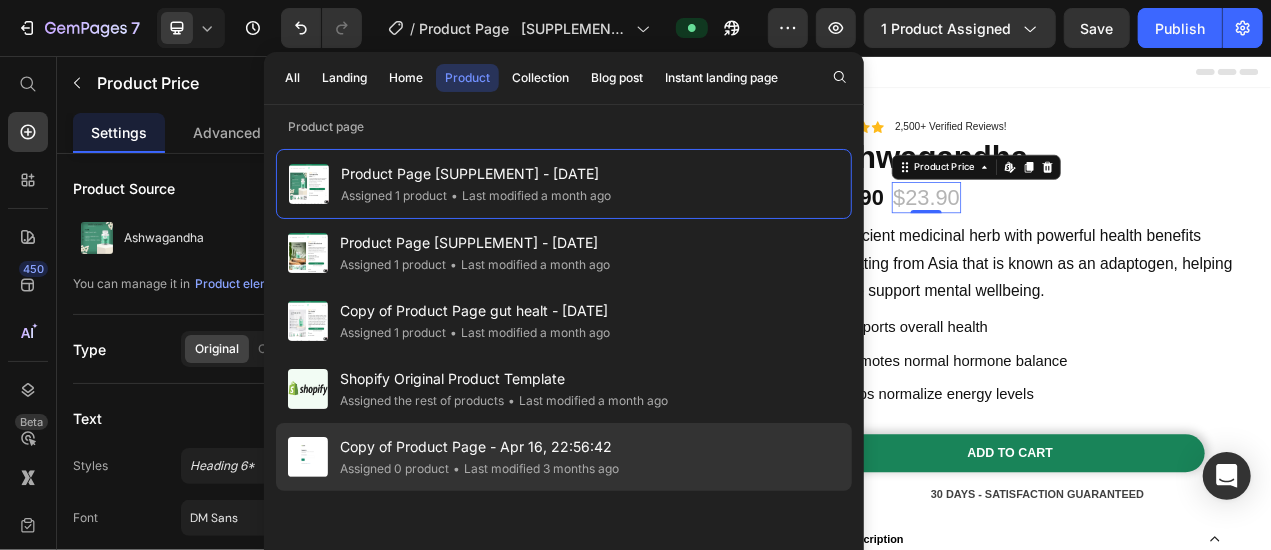 click on "•" at bounding box center [456, 468] 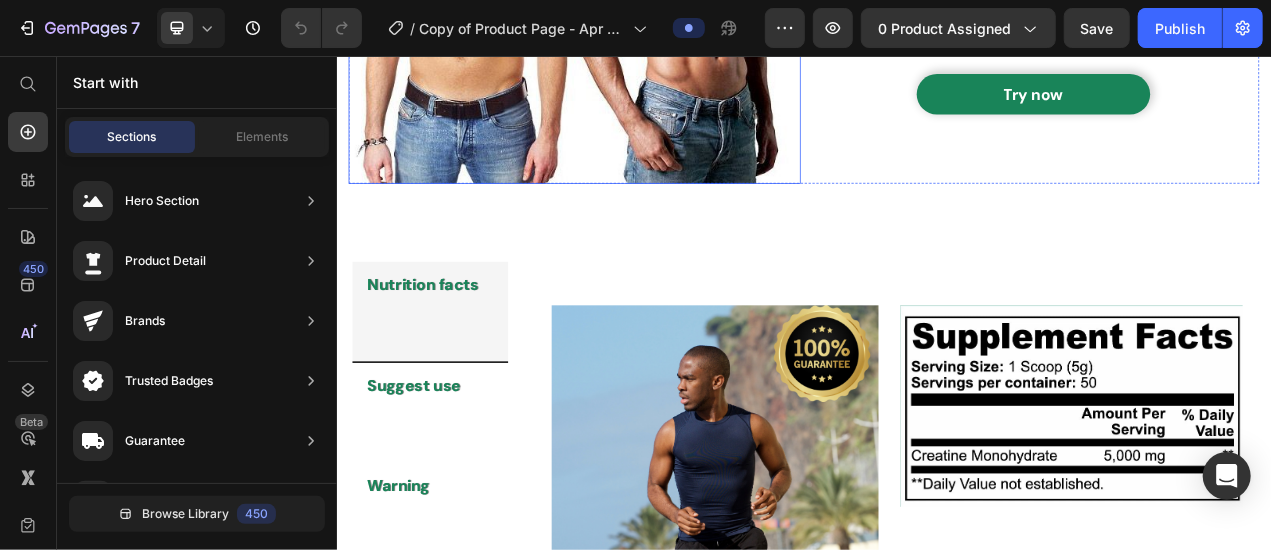 scroll, scrollTop: 0, scrollLeft: 0, axis: both 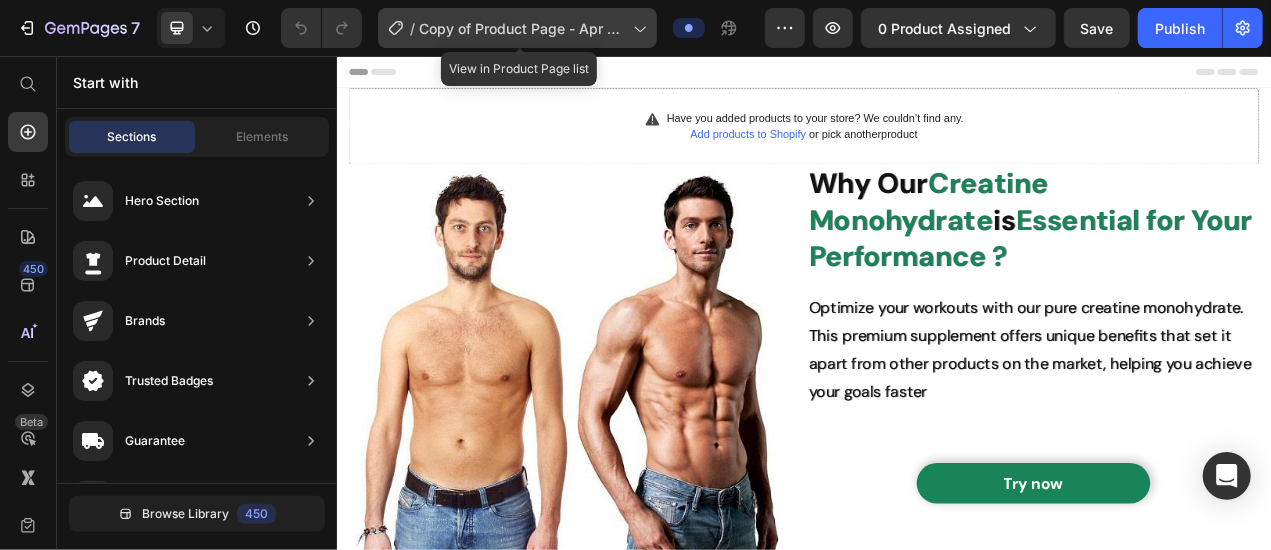click 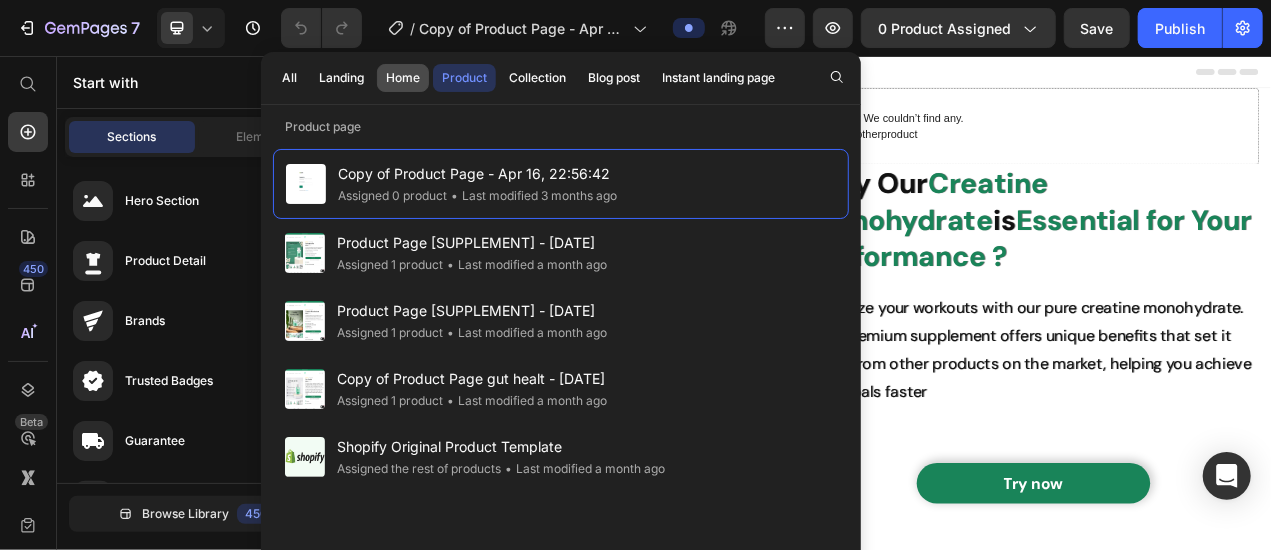 click on "Home" at bounding box center [403, 78] 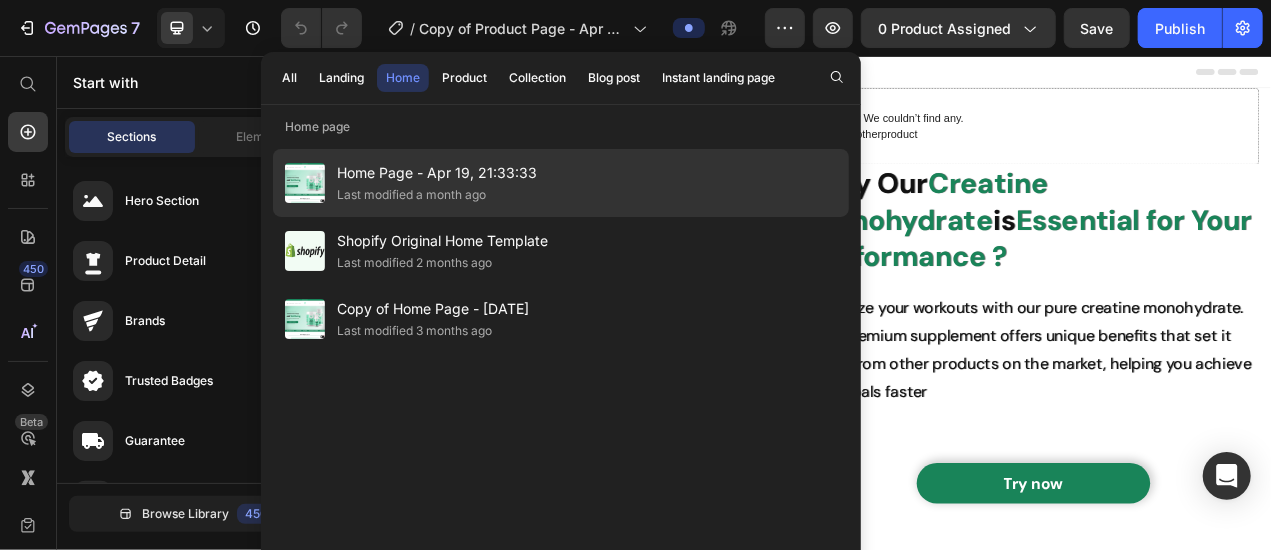 click on "Last modified a month ago" 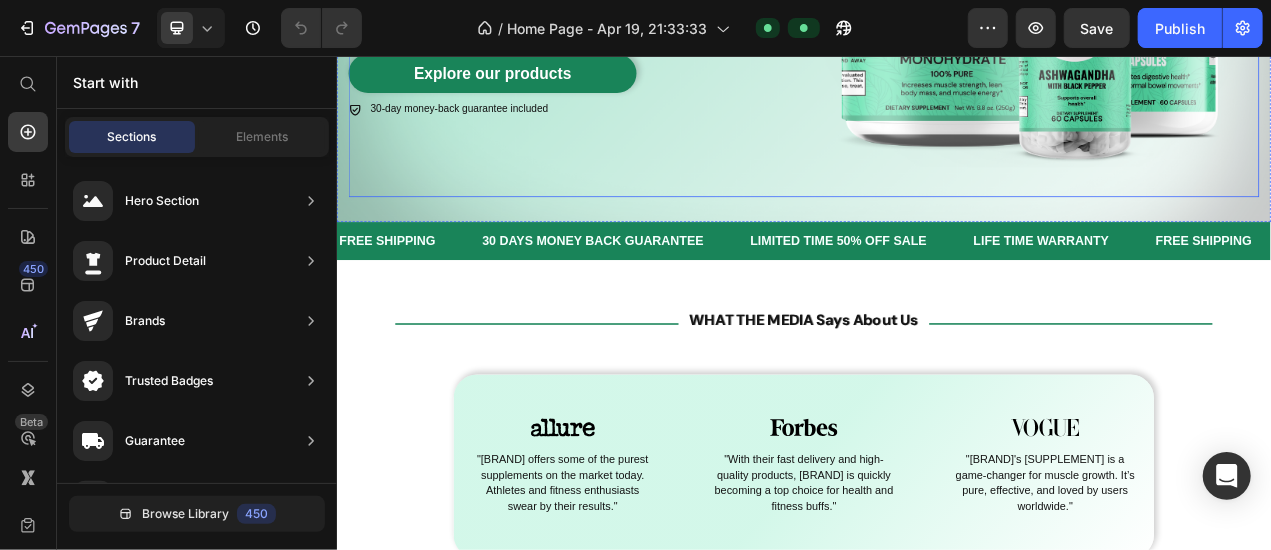 scroll, scrollTop: 600, scrollLeft: 0, axis: vertical 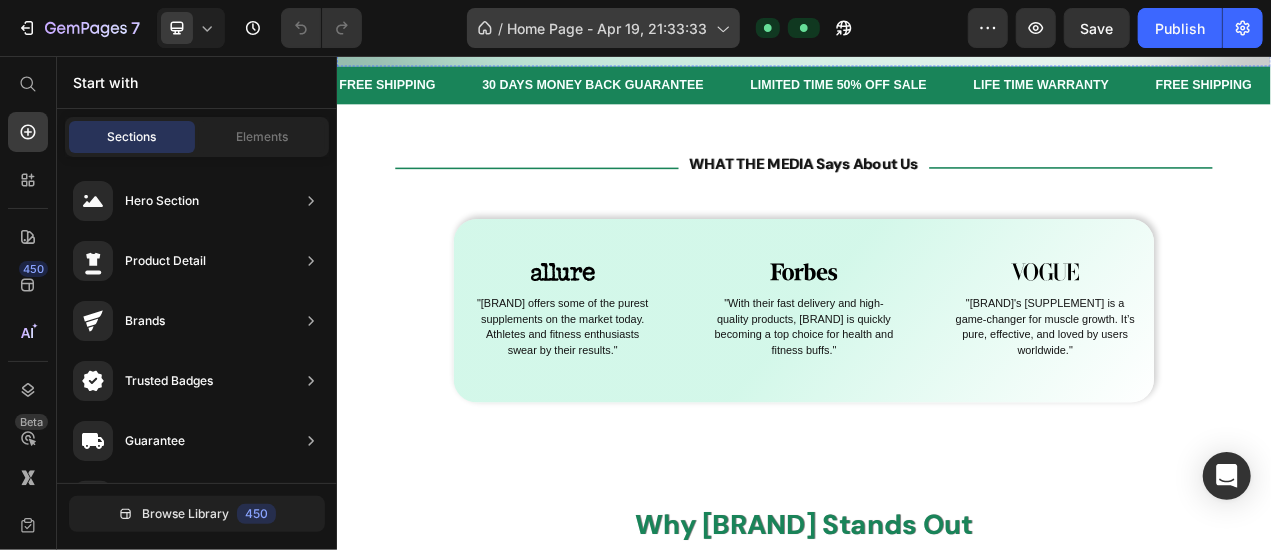 click 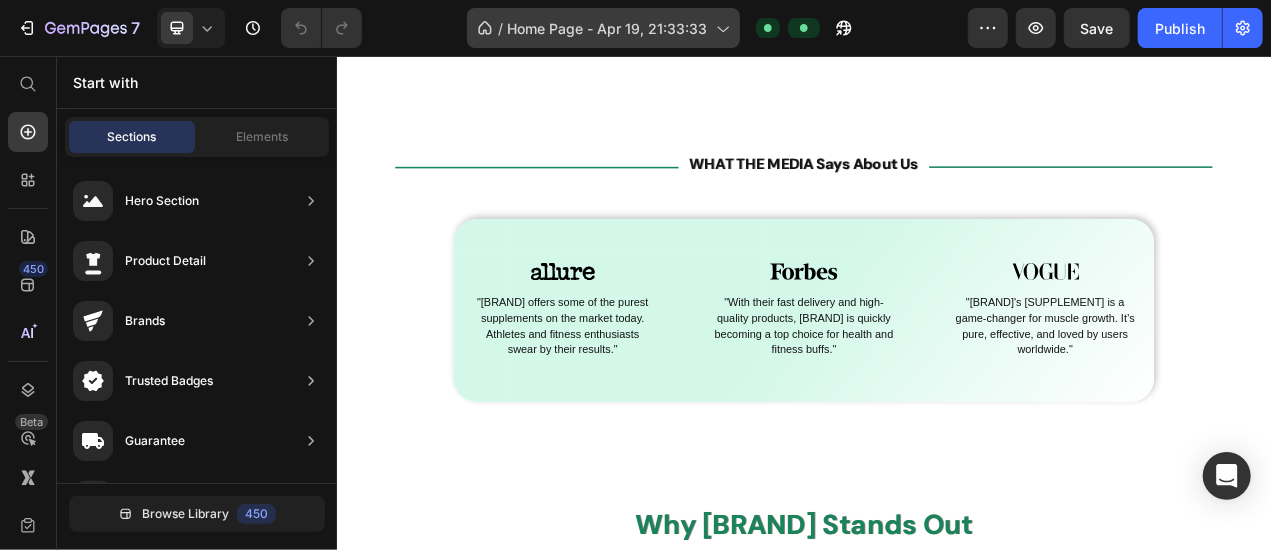scroll, scrollTop: 0, scrollLeft: 0, axis: both 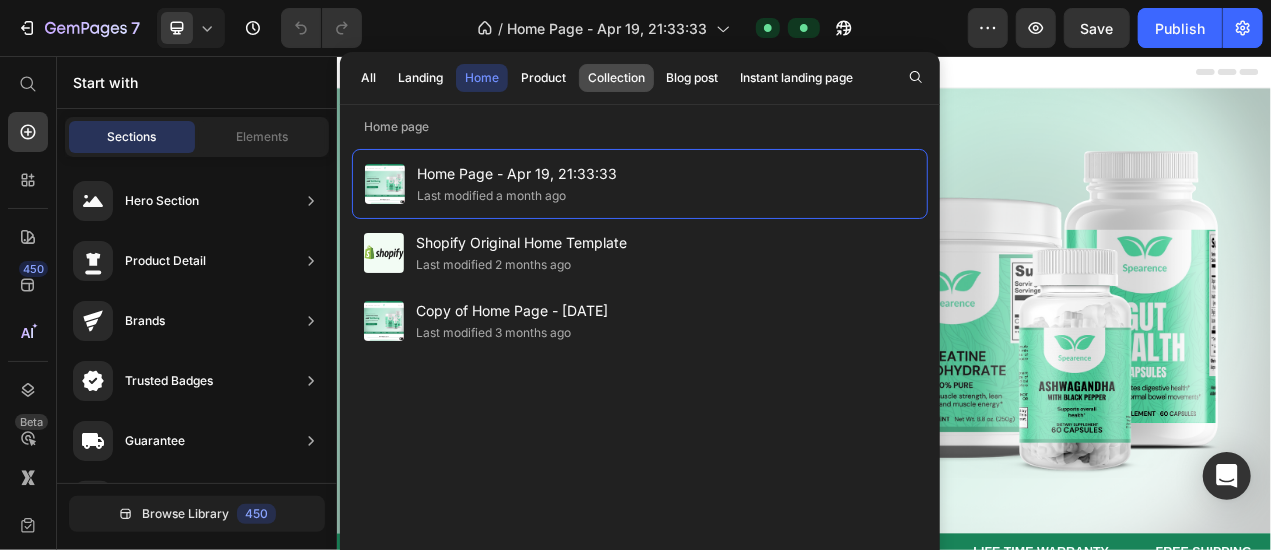 click on "Collection" at bounding box center (616, 78) 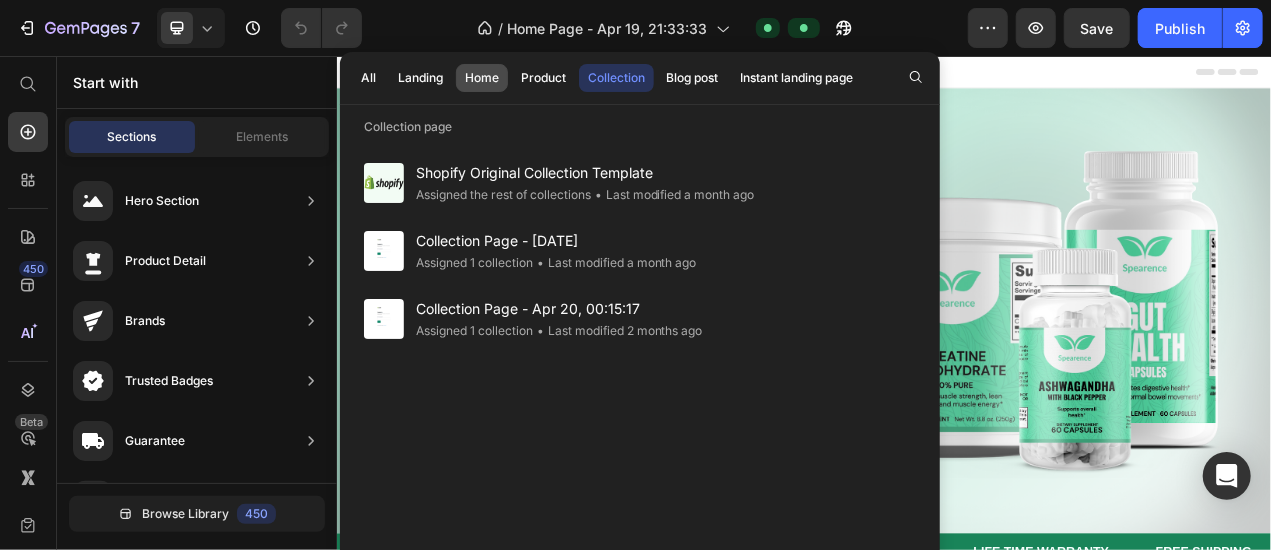 click on "Home" at bounding box center (482, 78) 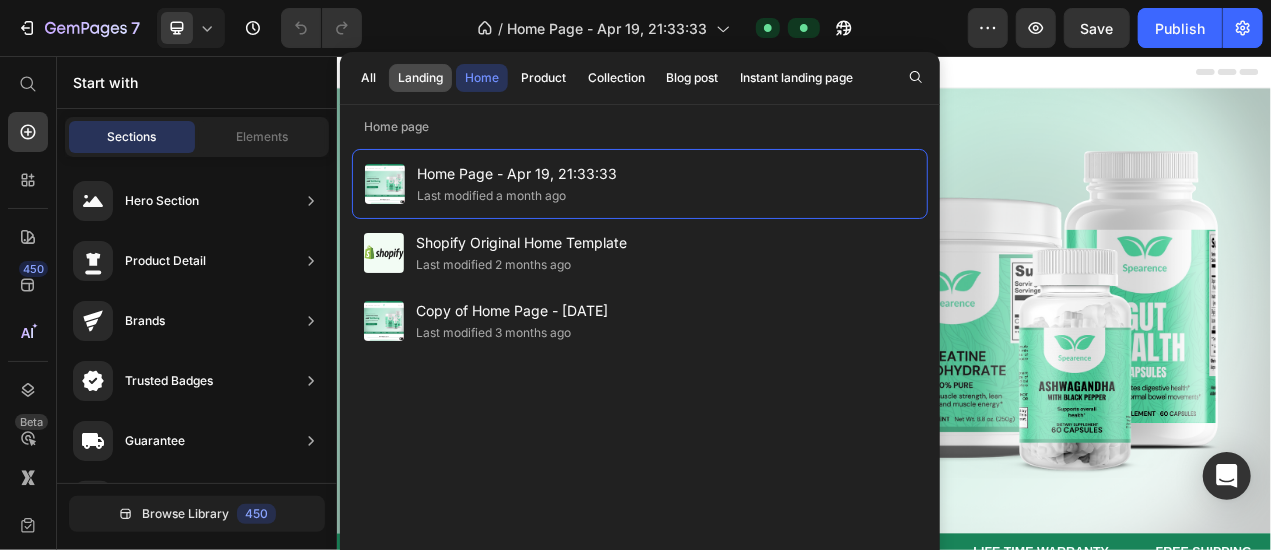 click on "Landing" at bounding box center [420, 78] 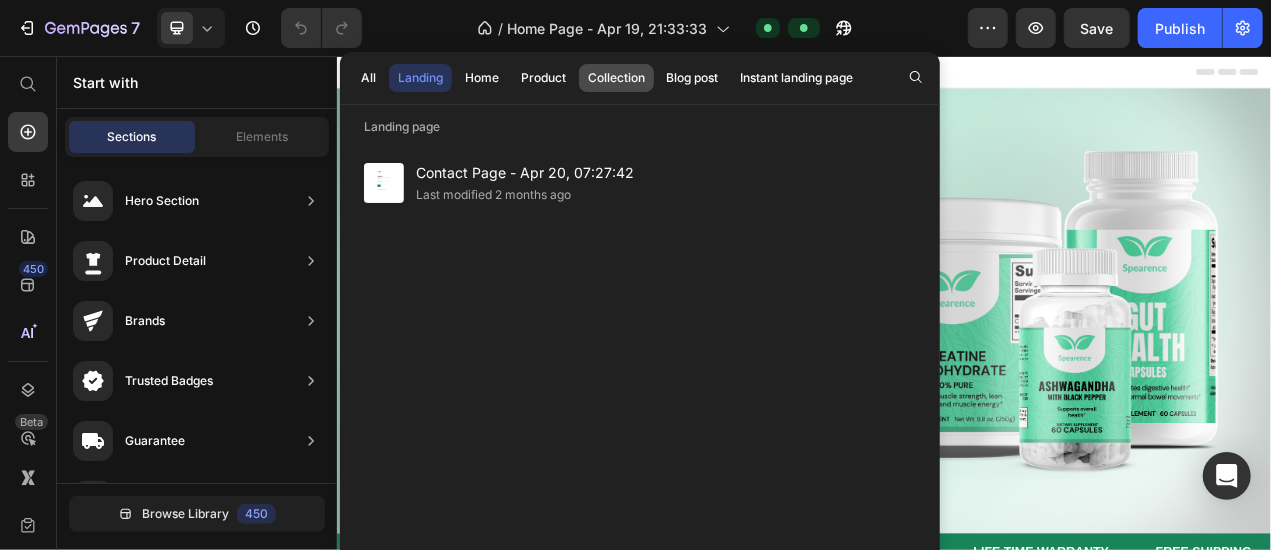 click on "Collection" 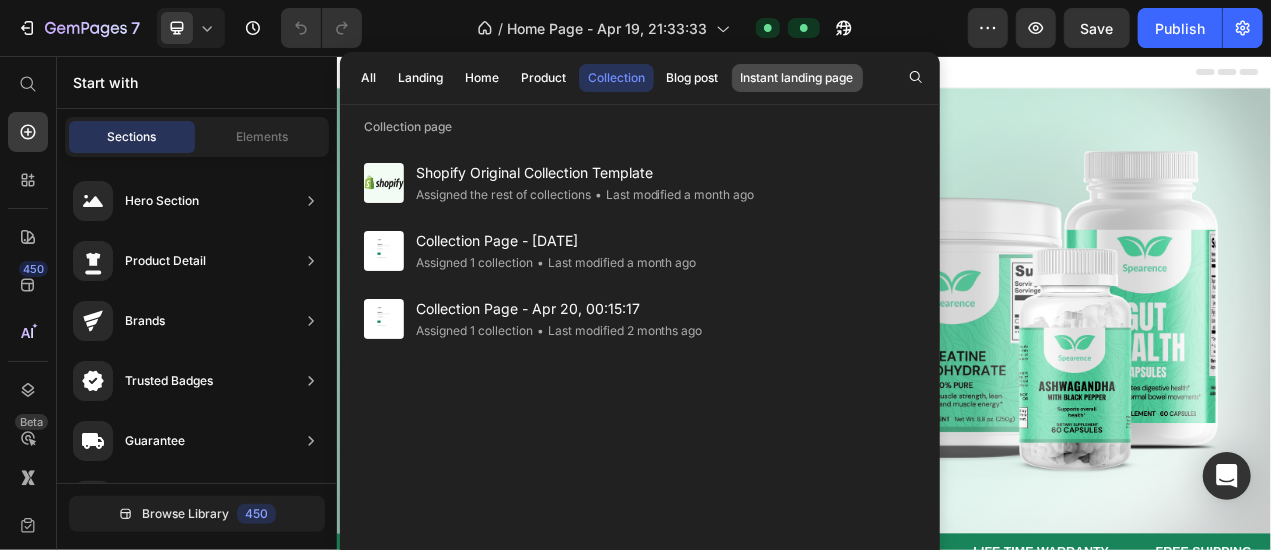 click on "Instant landing page" at bounding box center (797, 78) 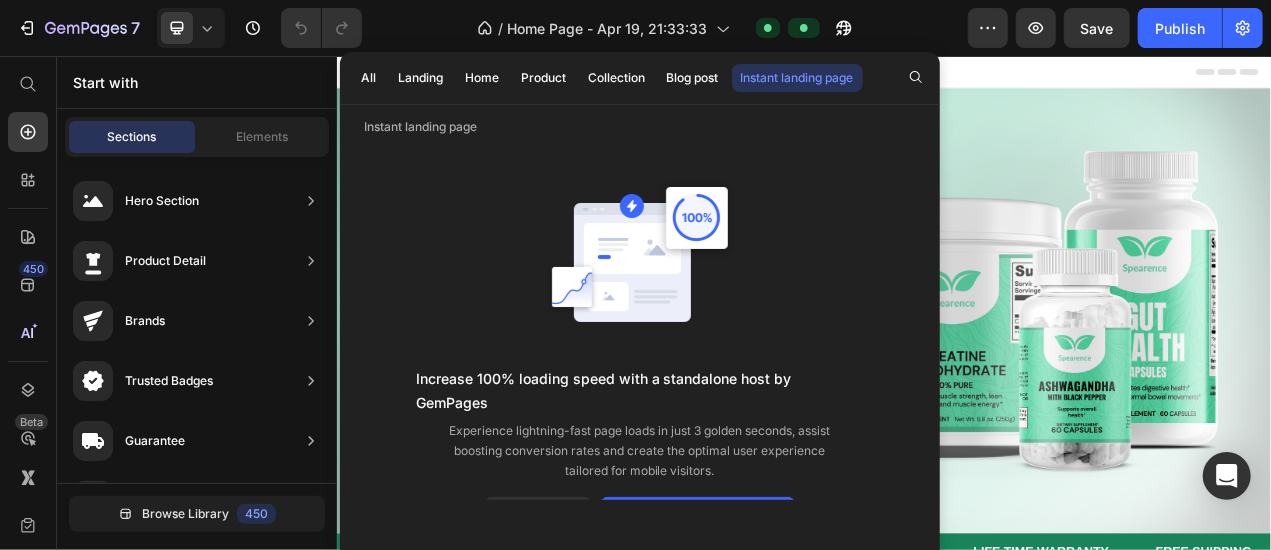 scroll, scrollTop: 0, scrollLeft: 0, axis: both 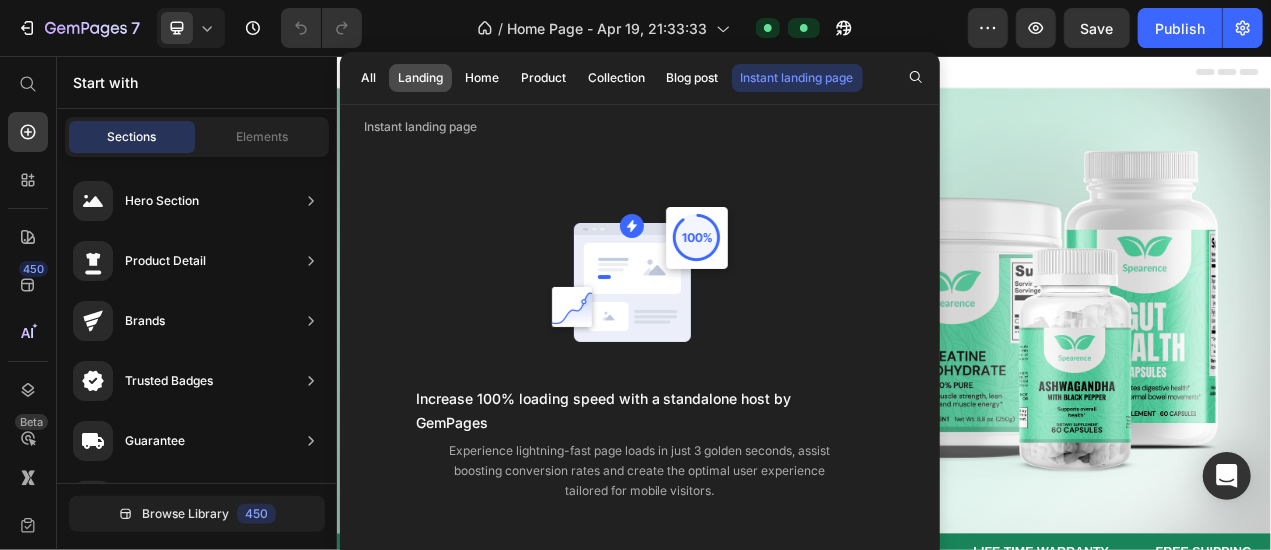click on "Landing" at bounding box center [420, 78] 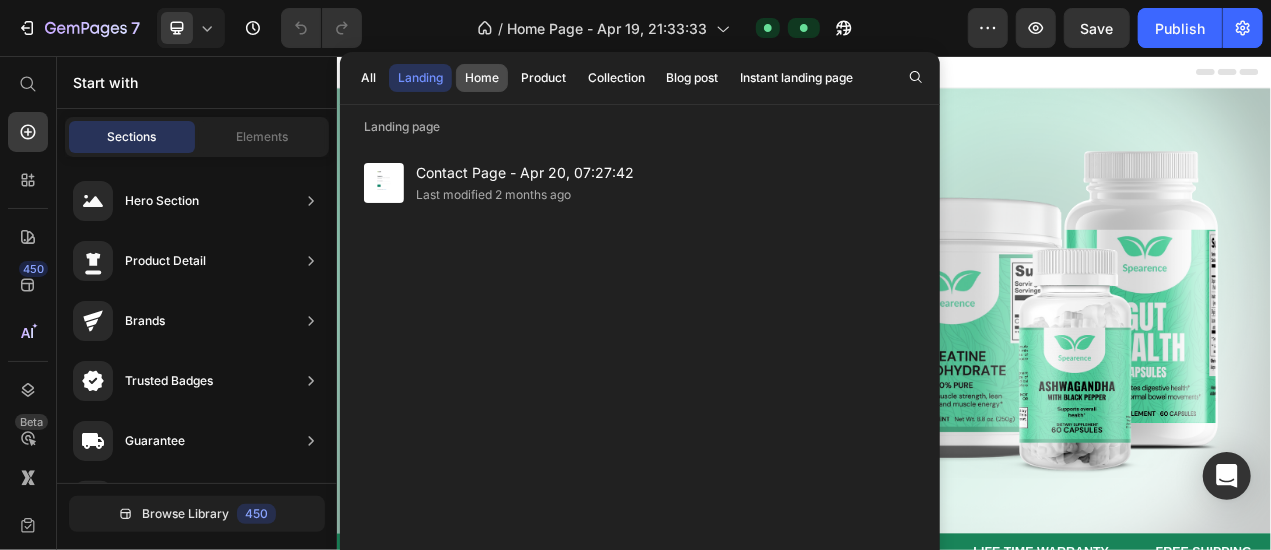 click on "Home" 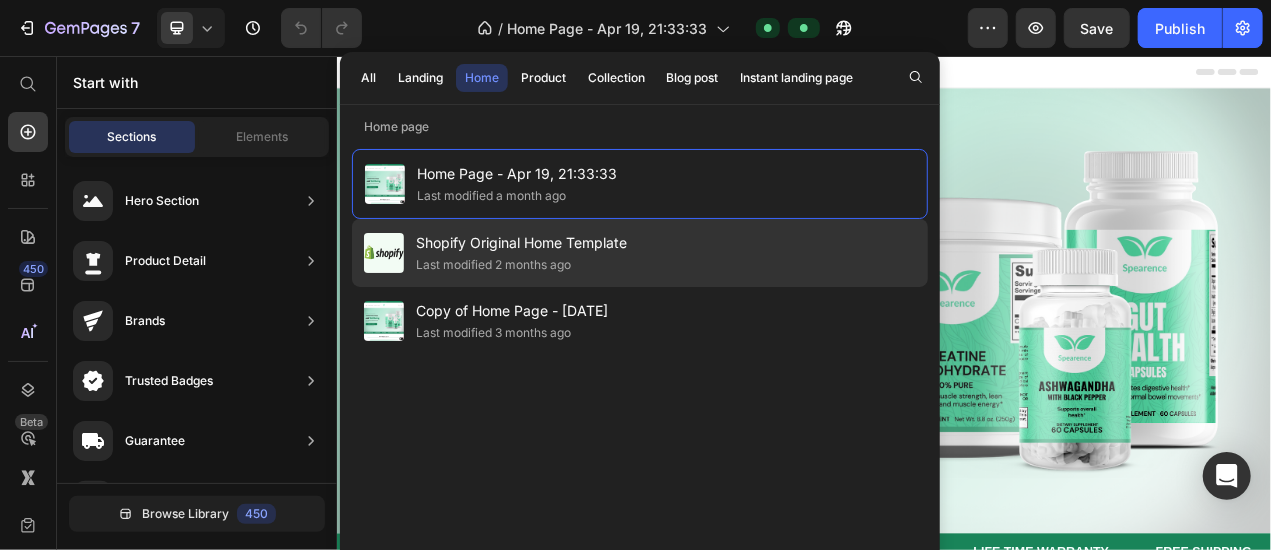click on "Last modified 2 months ago" 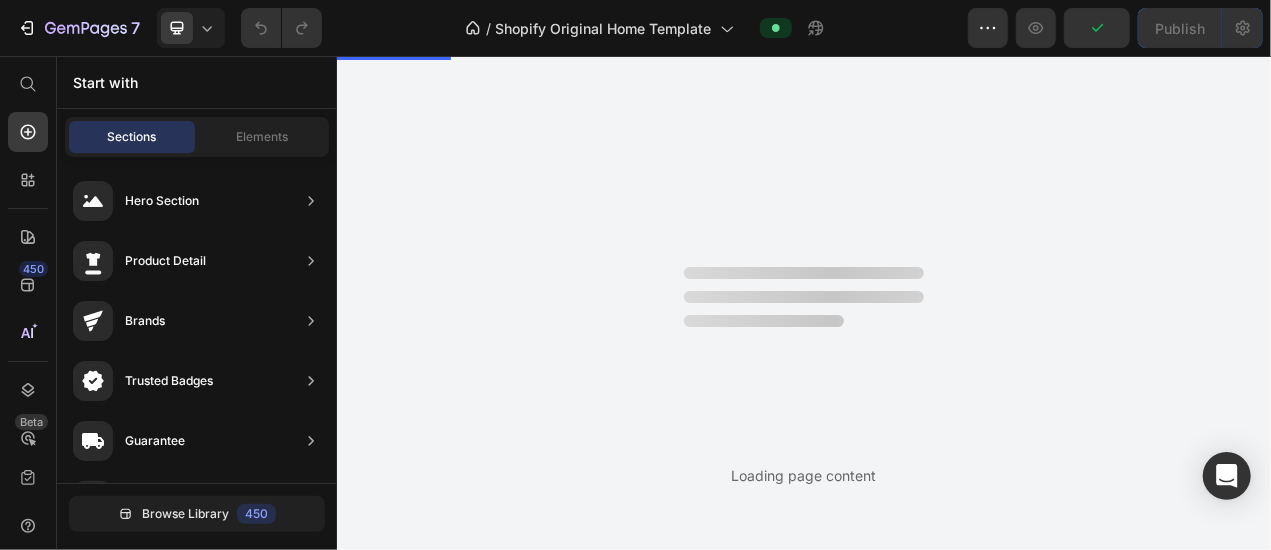 scroll, scrollTop: 0, scrollLeft: 0, axis: both 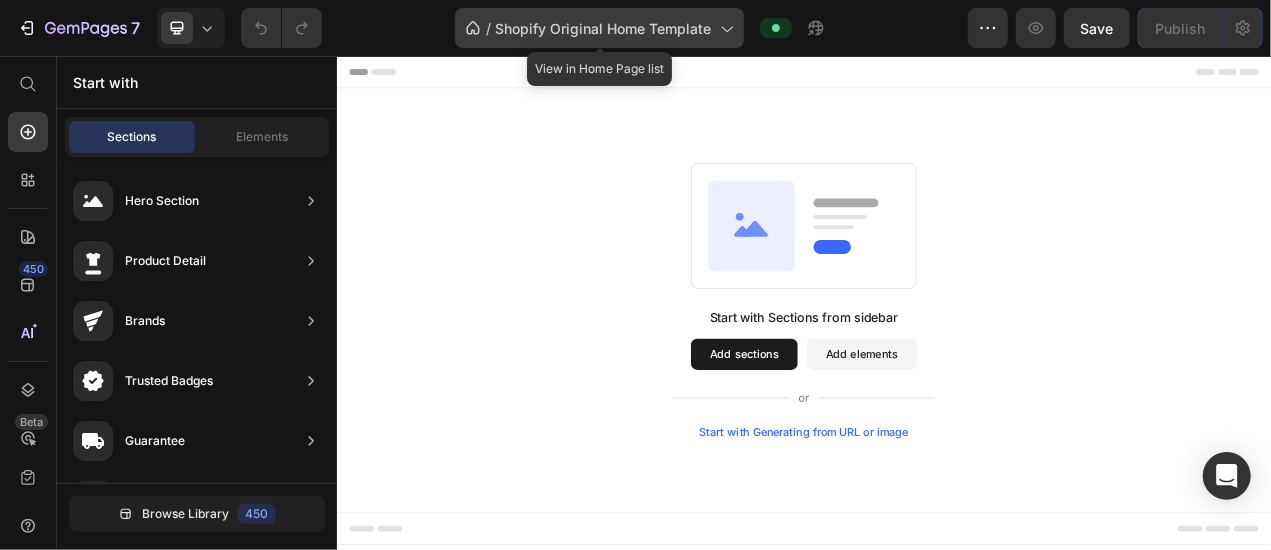 click 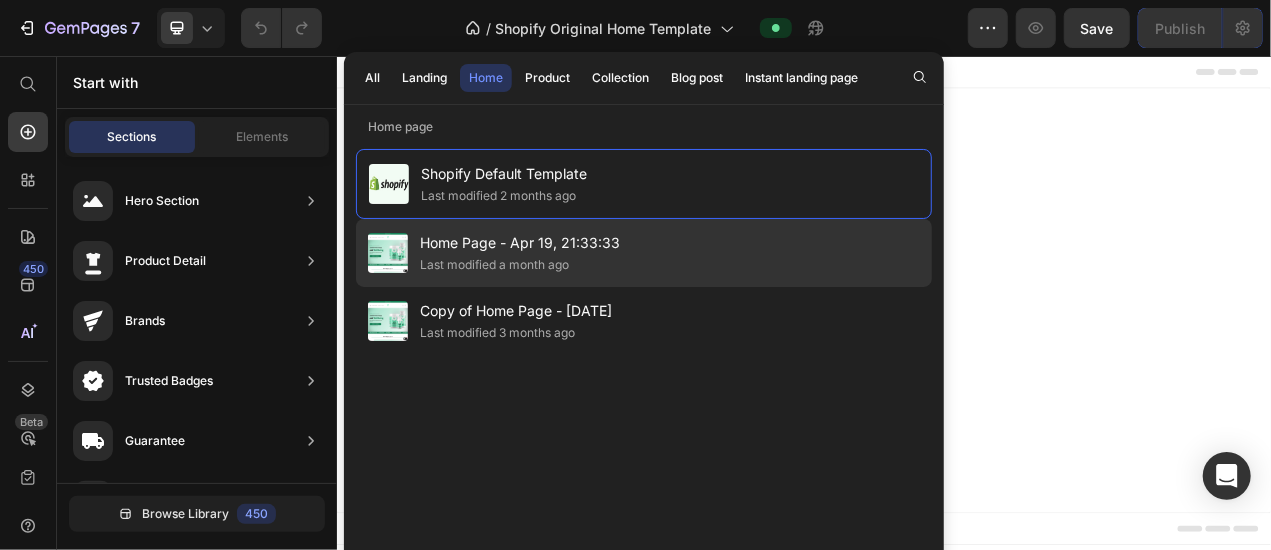click on "Home Page - Apr 19, 21:33:33" at bounding box center (520, 243) 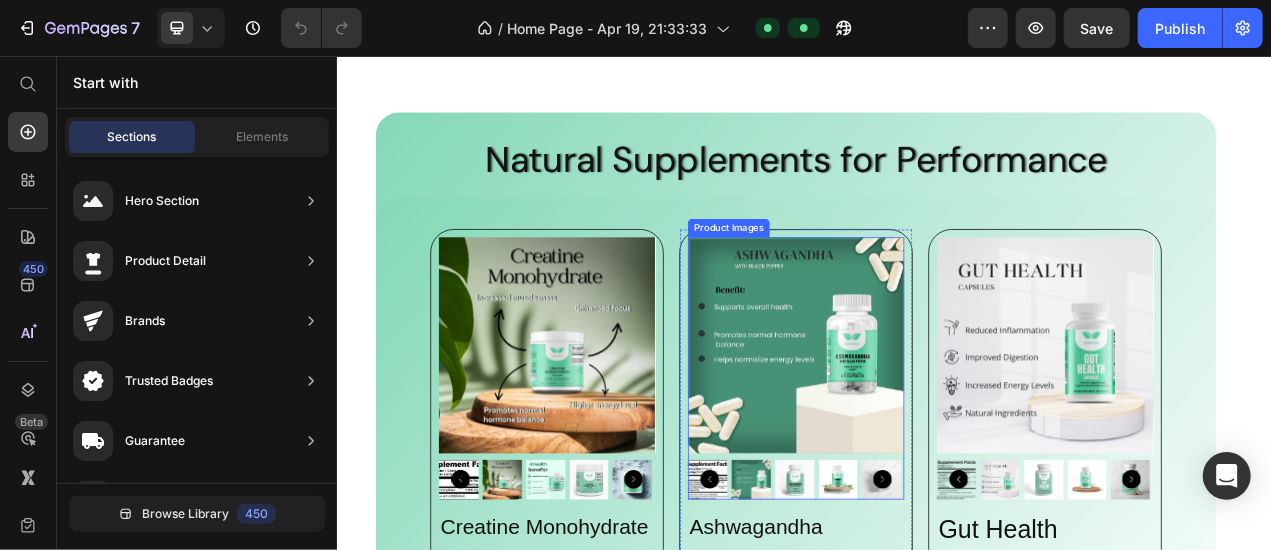 scroll, scrollTop: 1800, scrollLeft: 0, axis: vertical 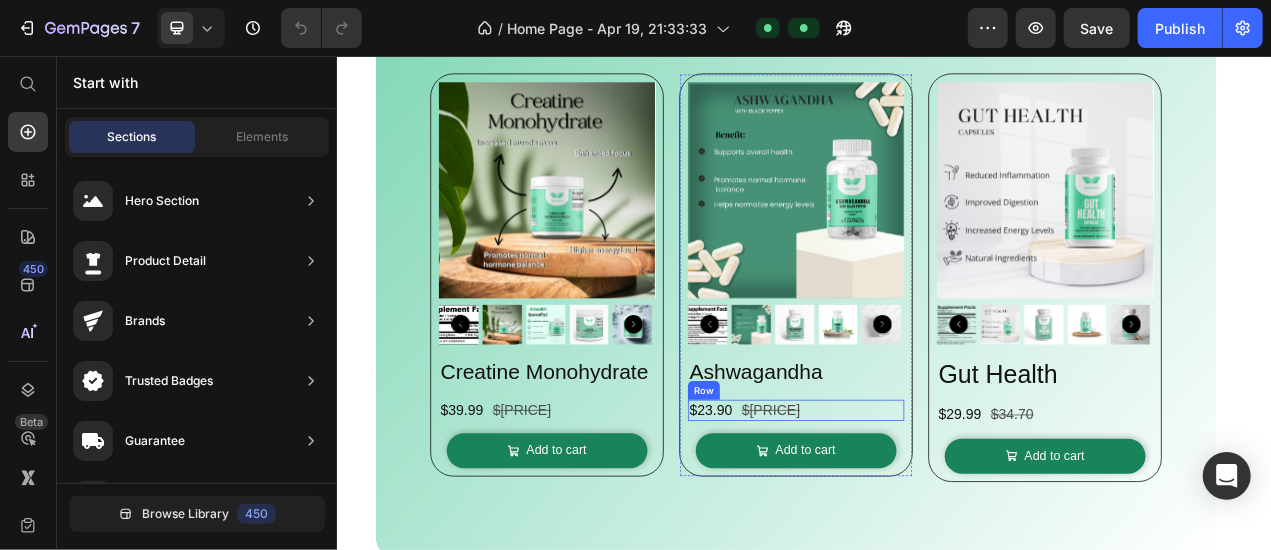 click on "$[PRICE] Product Price $[PRICE] Product Price Row" at bounding box center [926, 509] 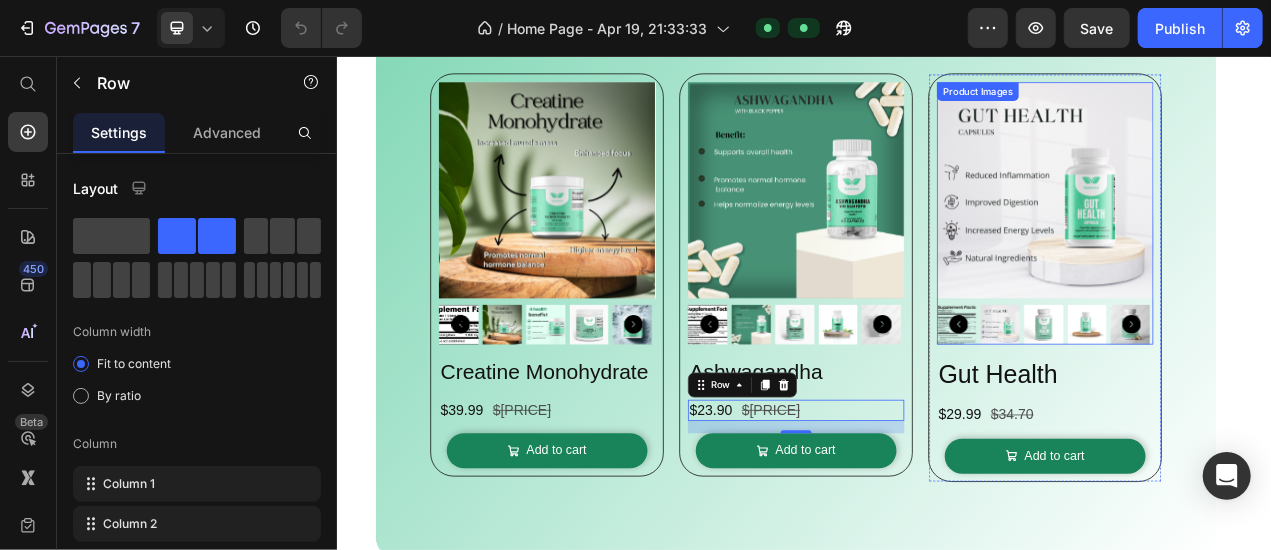 click at bounding box center (1246, 227) 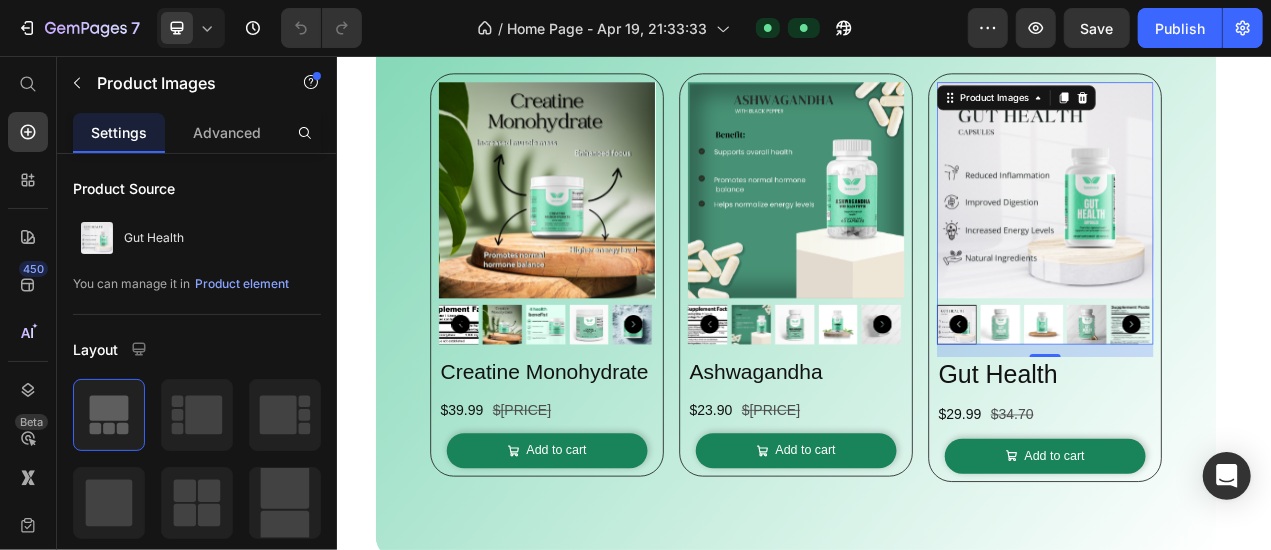 click at bounding box center (1246, 227) 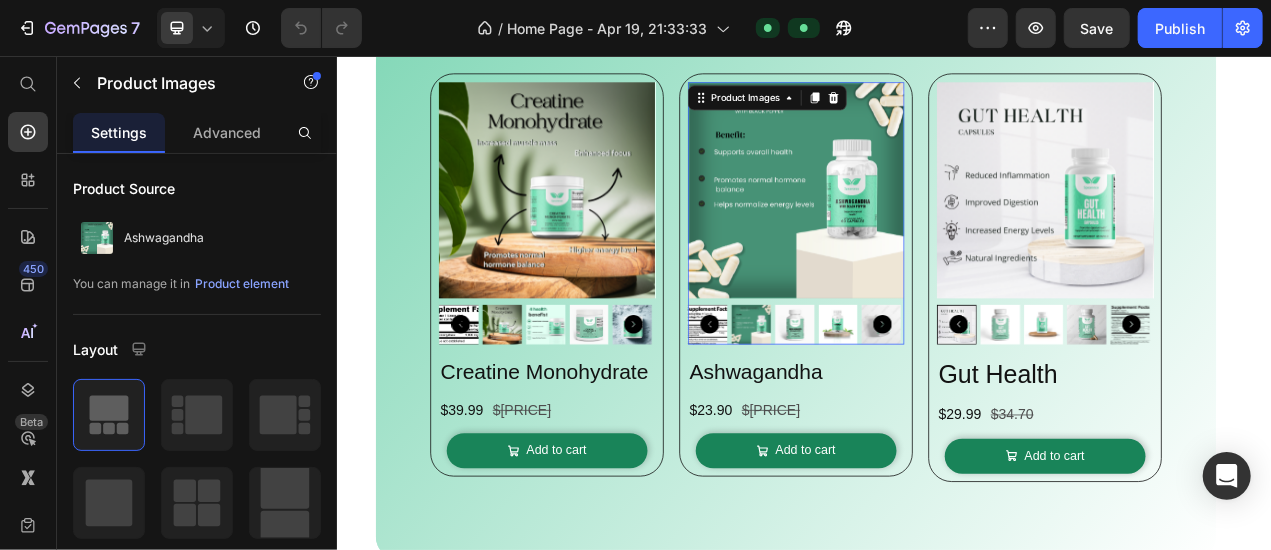click at bounding box center [926, 227] 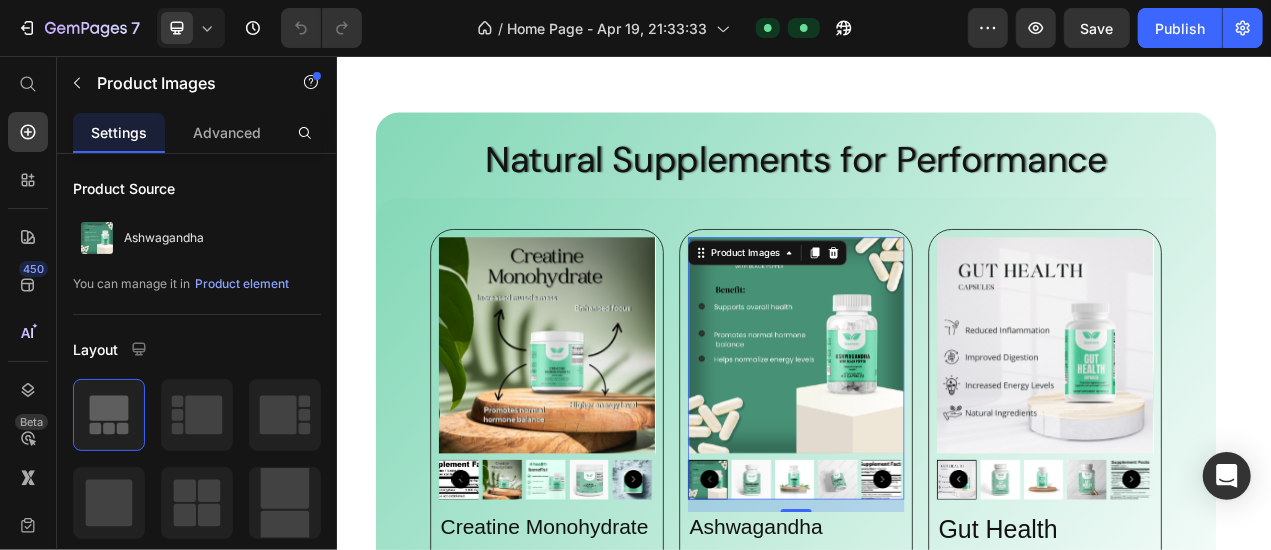 scroll, scrollTop: 1800, scrollLeft: 0, axis: vertical 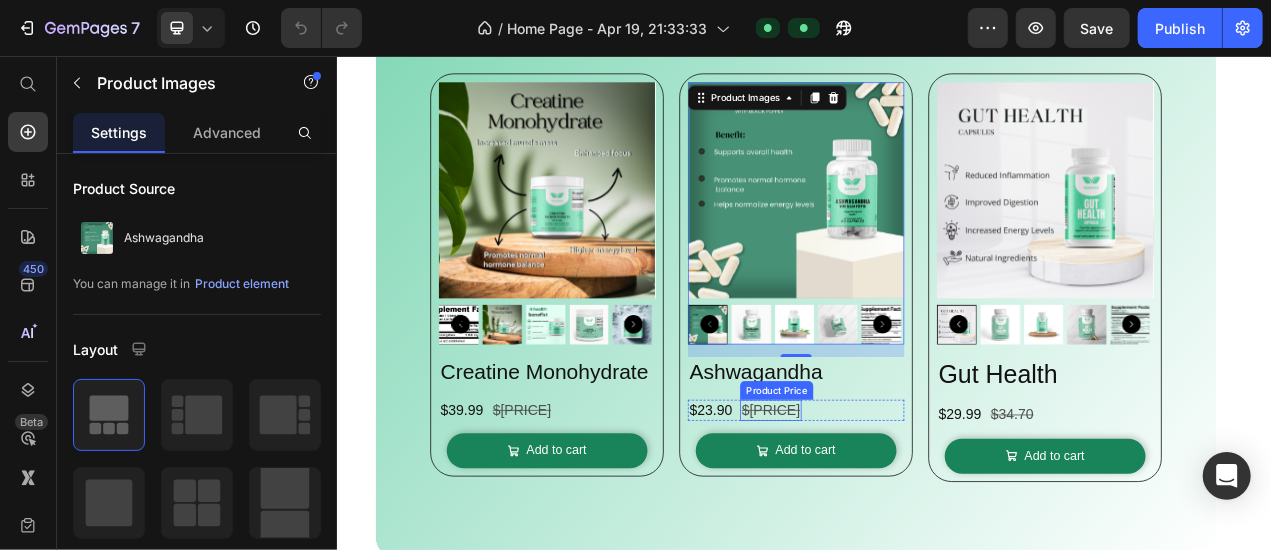 click on "$[PRICE]" at bounding box center (893, 509) 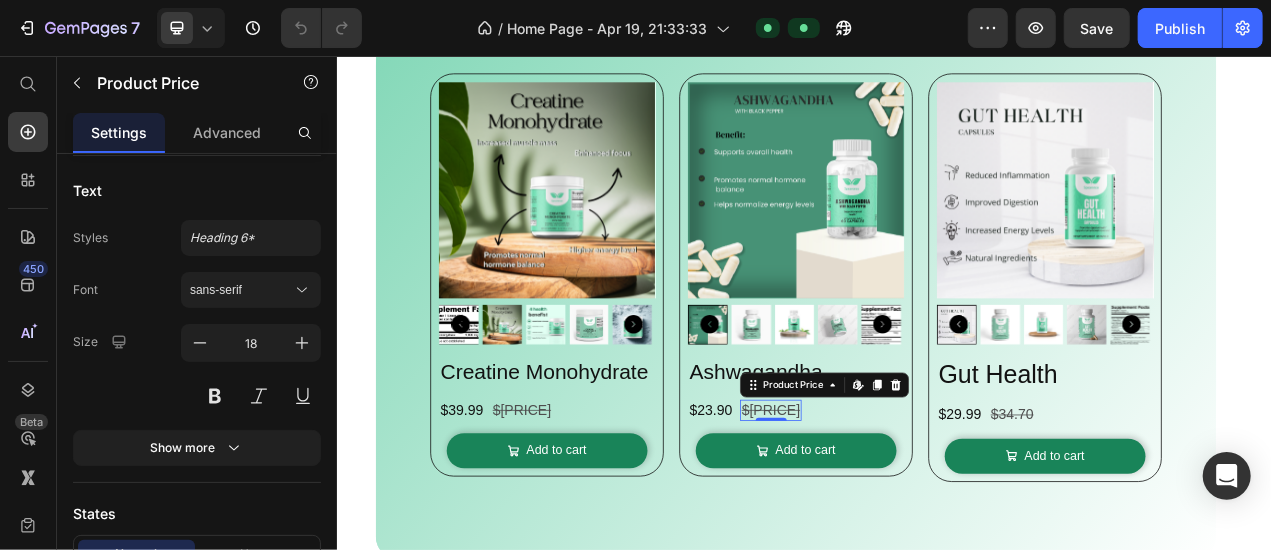 scroll, scrollTop: 28, scrollLeft: 0, axis: vertical 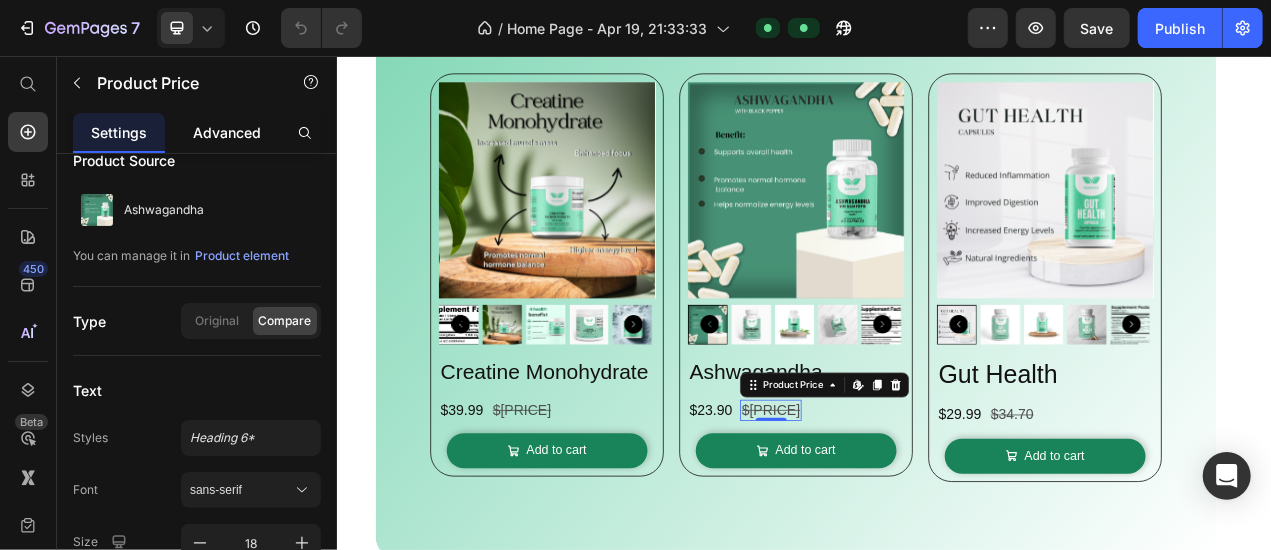 click on "Advanced" at bounding box center (227, 132) 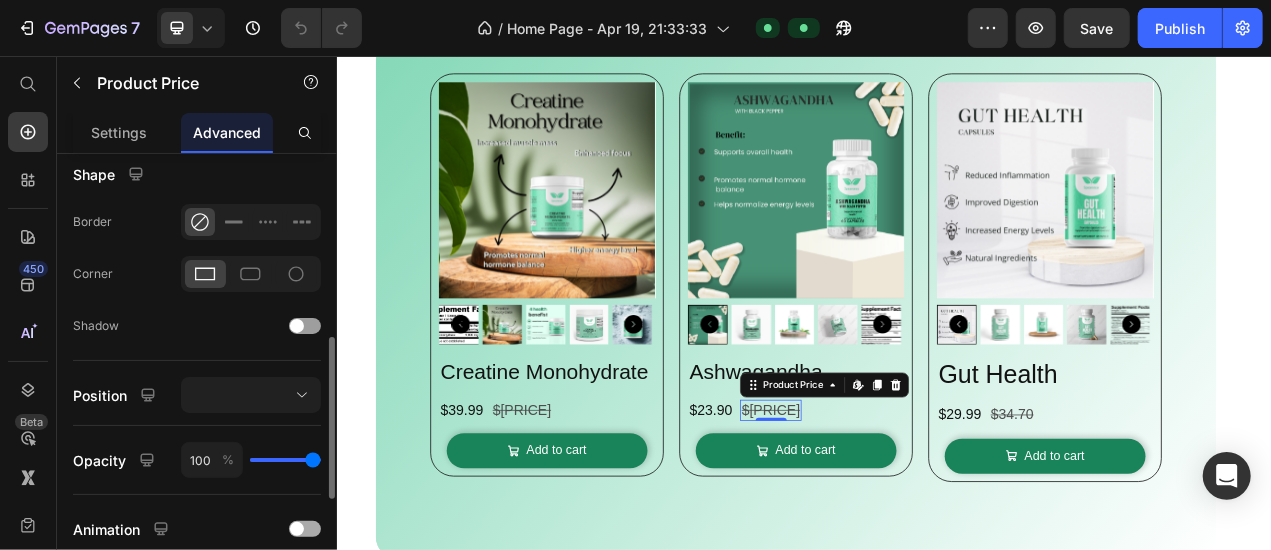 scroll, scrollTop: 412, scrollLeft: 0, axis: vertical 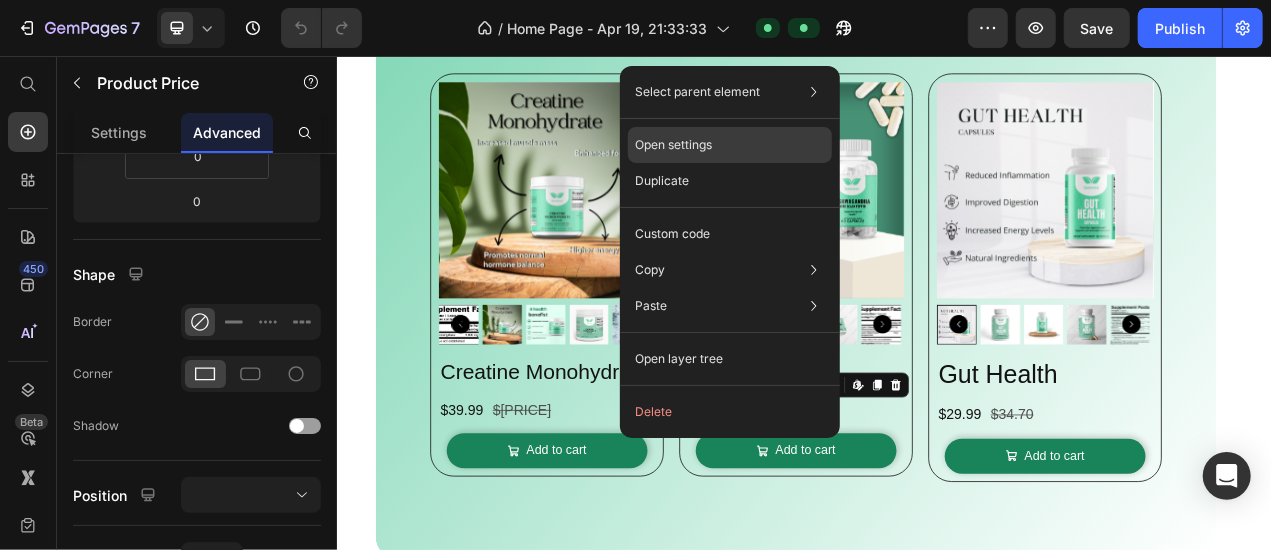click on "Open settings" 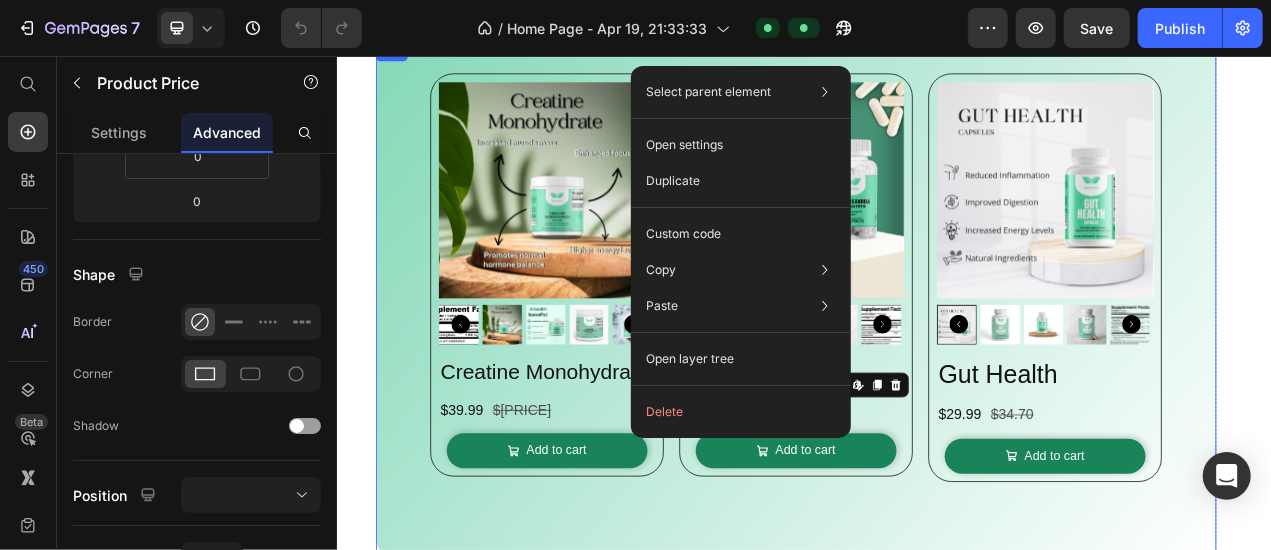 click on "Product Images [SUPPLEMENT] Product Title $[PRICE] Product Price $[PRICE] Product Price Row
Add to cart Add to Cart Product
Product Images [SUPPLEMENT] Product Title $[PRICE] Product Price $[PRICE] Product Price   Edit content in Shopify 0 Row
Add to cart Add to Cart Product
Product Images Gut Health Product Title $[PRICE] Product Price $[PRICE] Product Price Row
Add to cart Add to Cart Product Row" at bounding box center [926, 369] 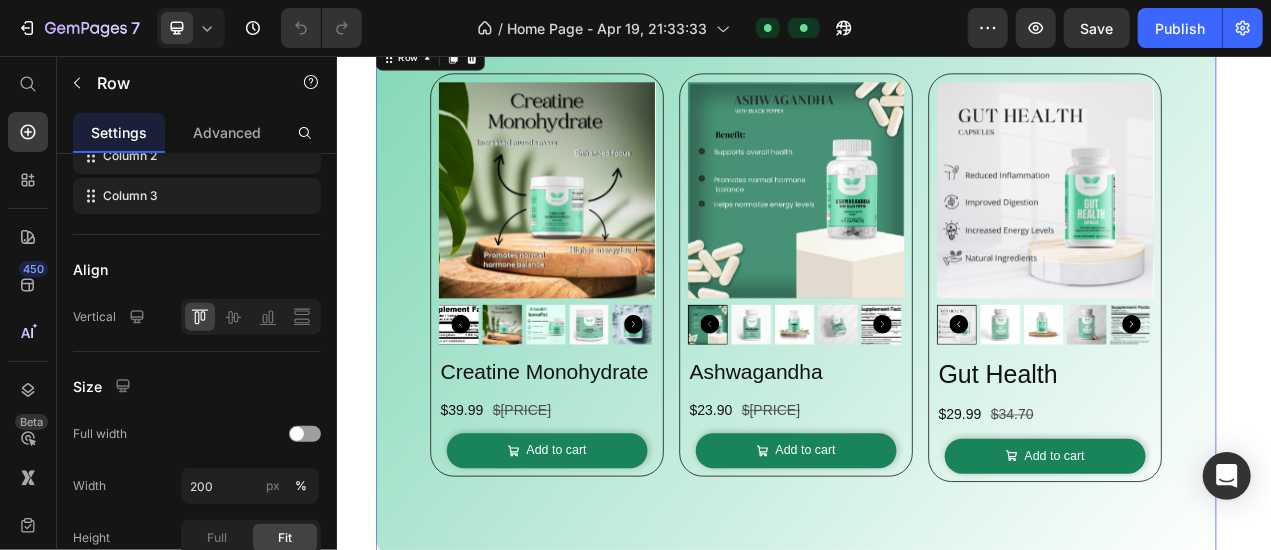 scroll, scrollTop: 0, scrollLeft: 0, axis: both 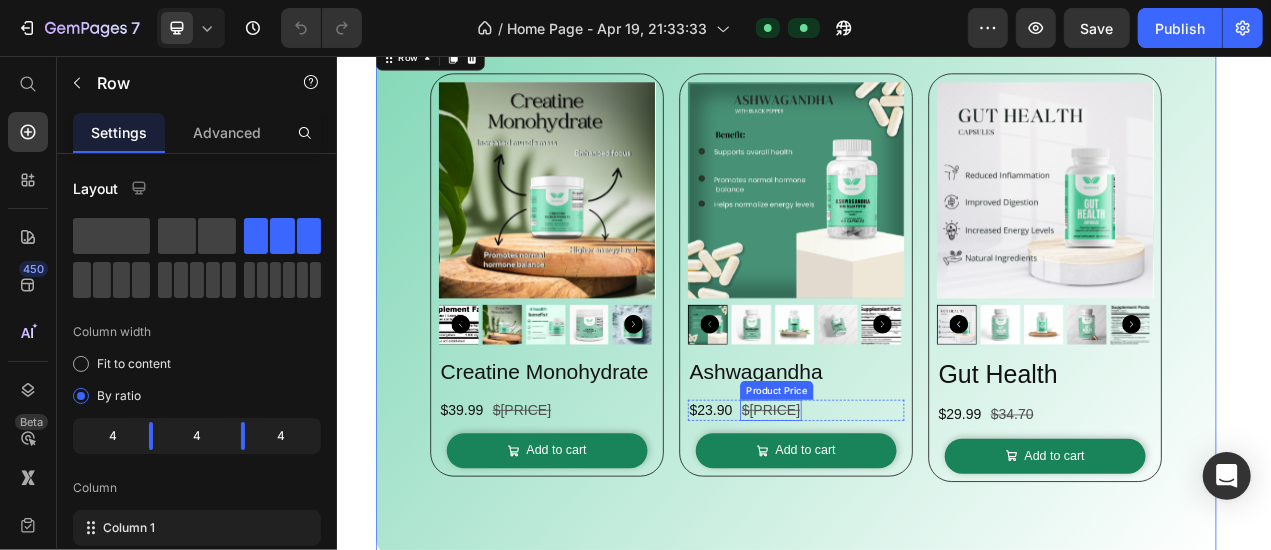 click on "$[PRICE]" at bounding box center [893, 509] 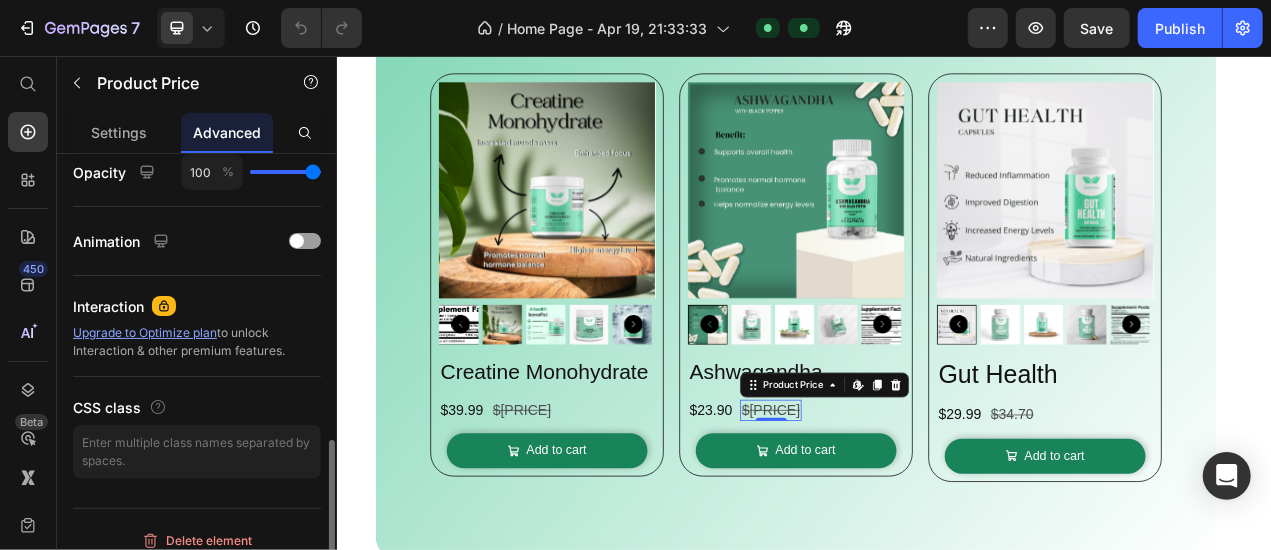 scroll, scrollTop: 812, scrollLeft: 0, axis: vertical 